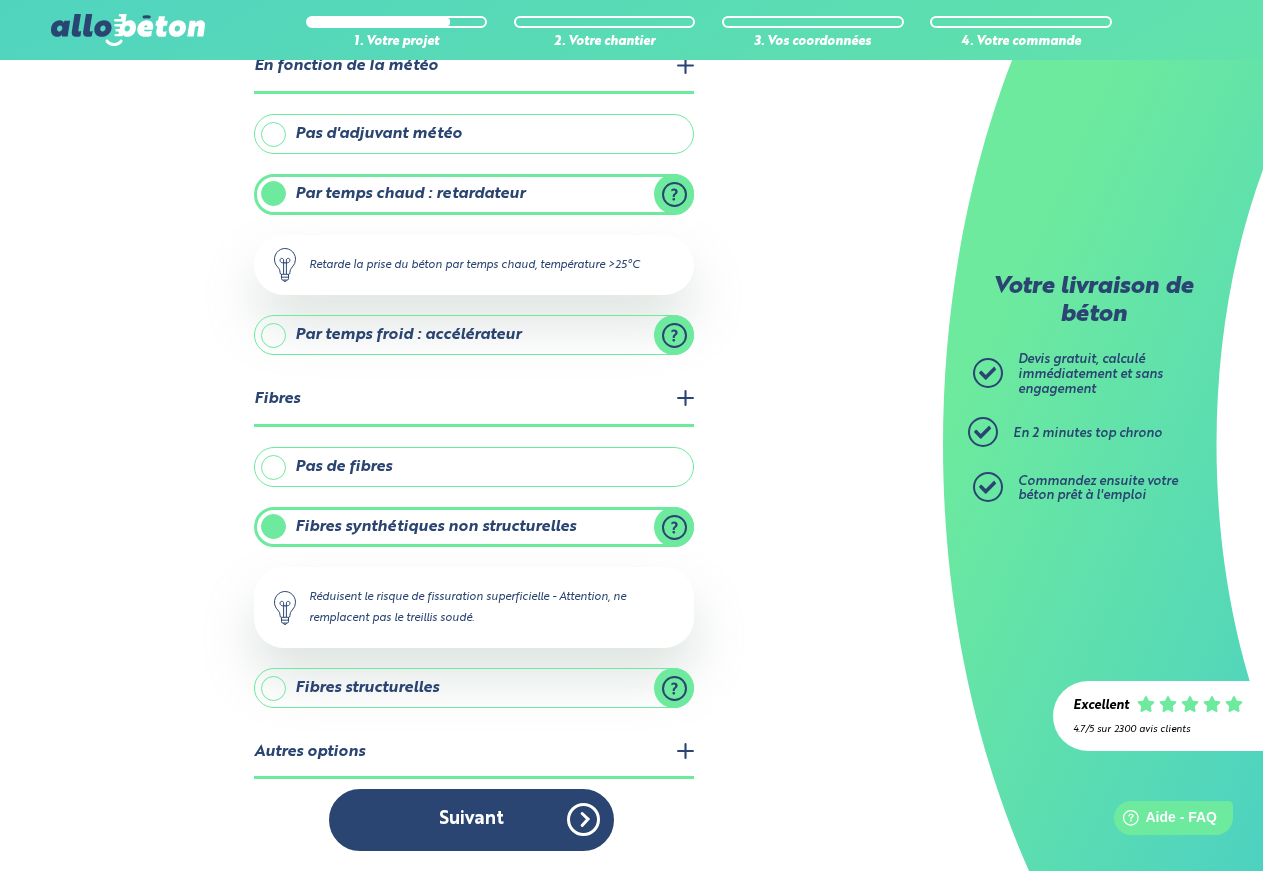 scroll, scrollTop: 0, scrollLeft: 0, axis: both 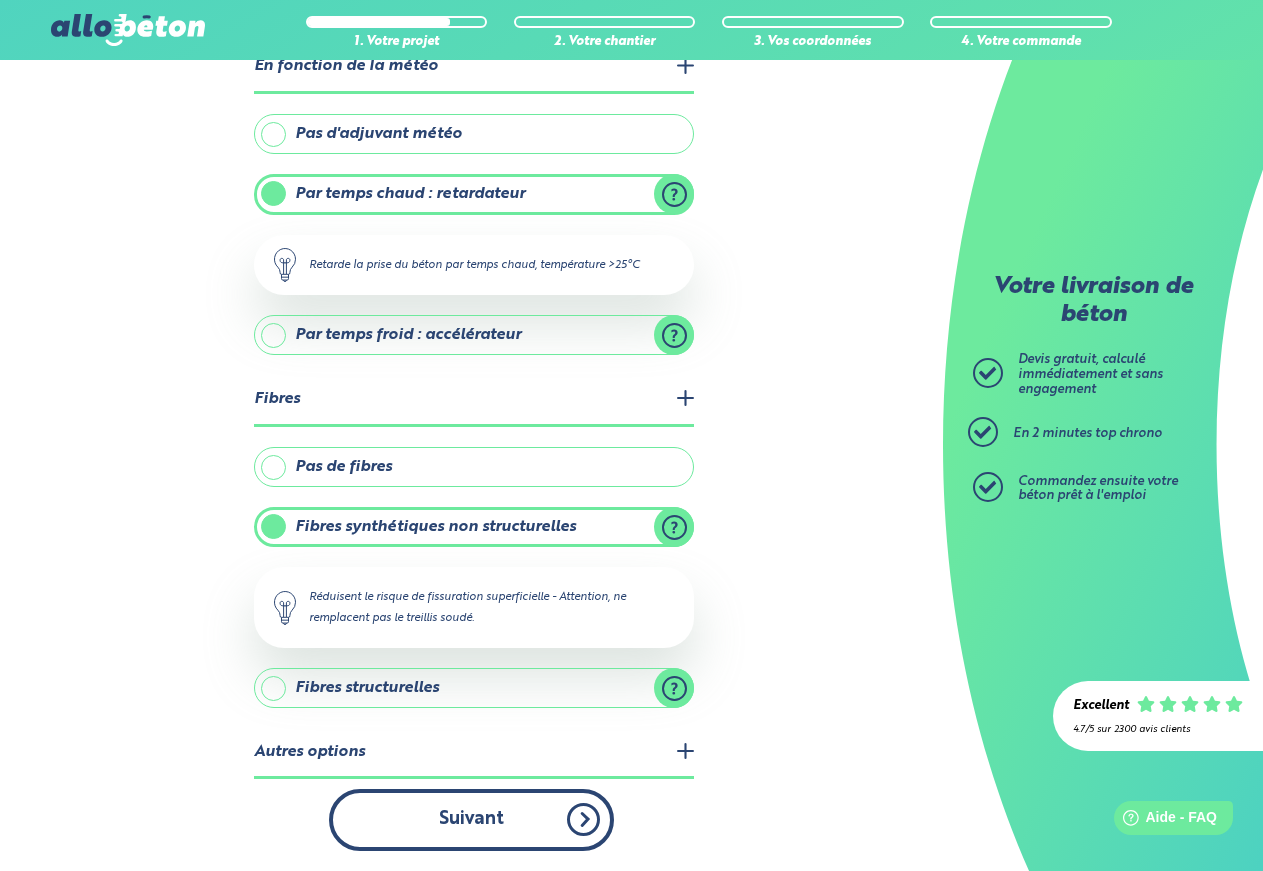 click on "Suivant" at bounding box center [471, 819] 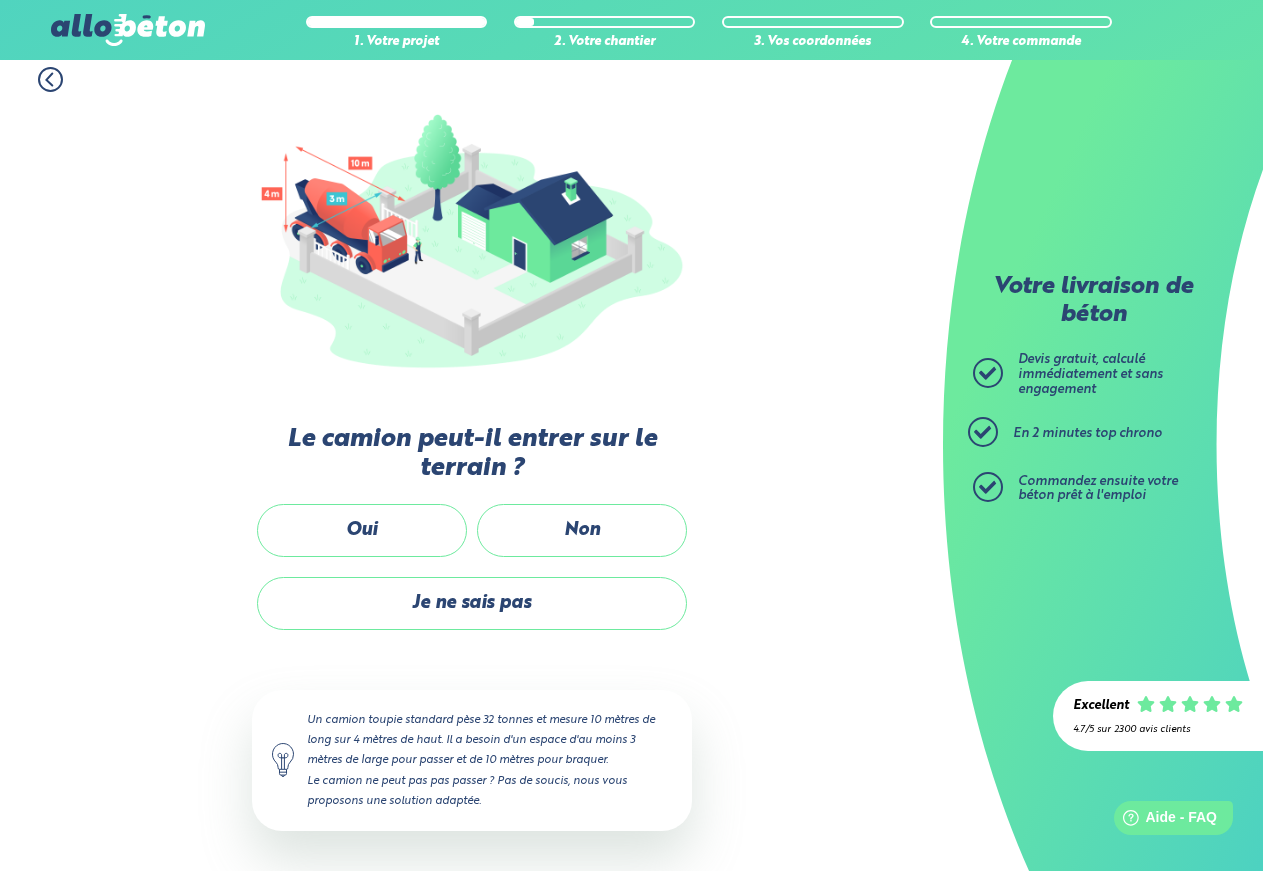 scroll, scrollTop: 187, scrollLeft: 0, axis: vertical 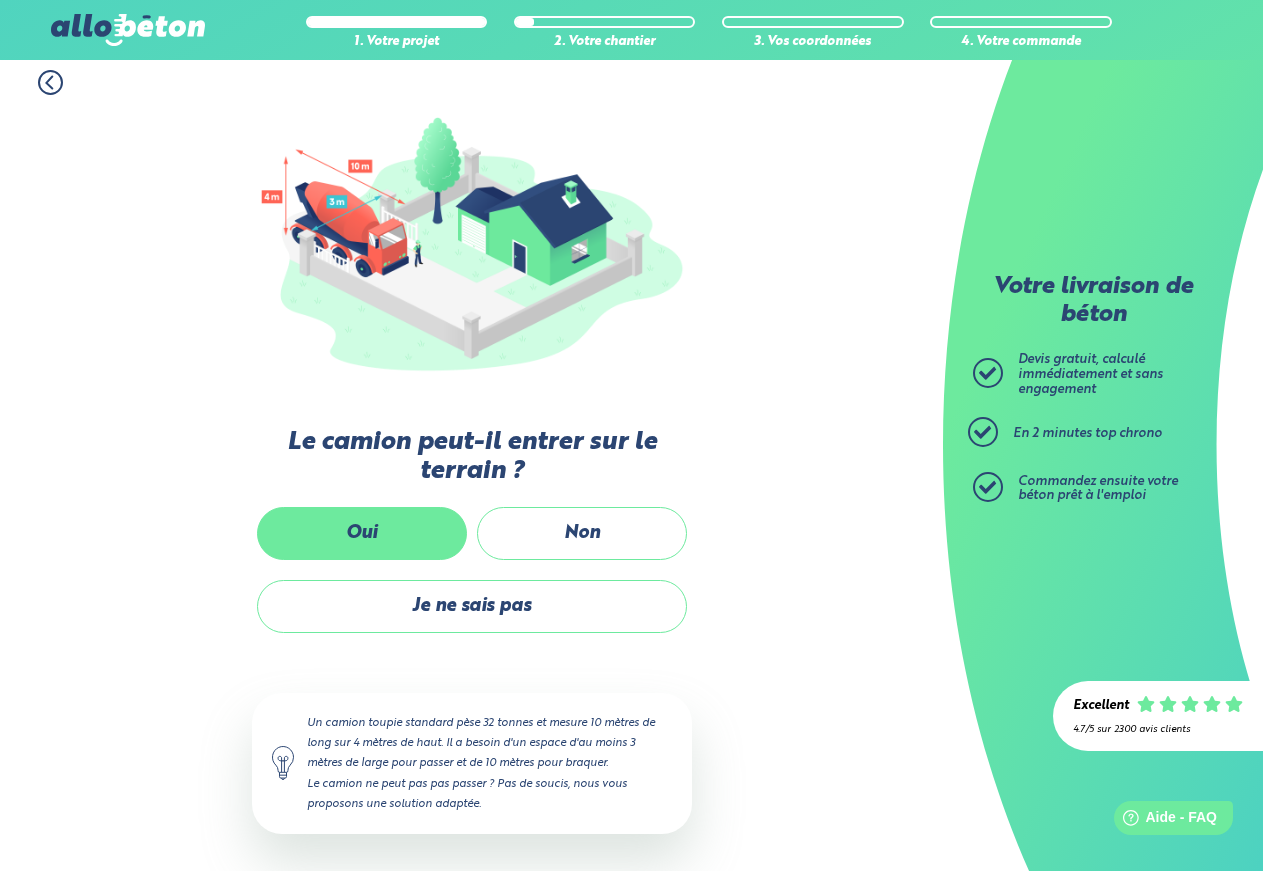 click on "Oui" at bounding box center (362, 533) 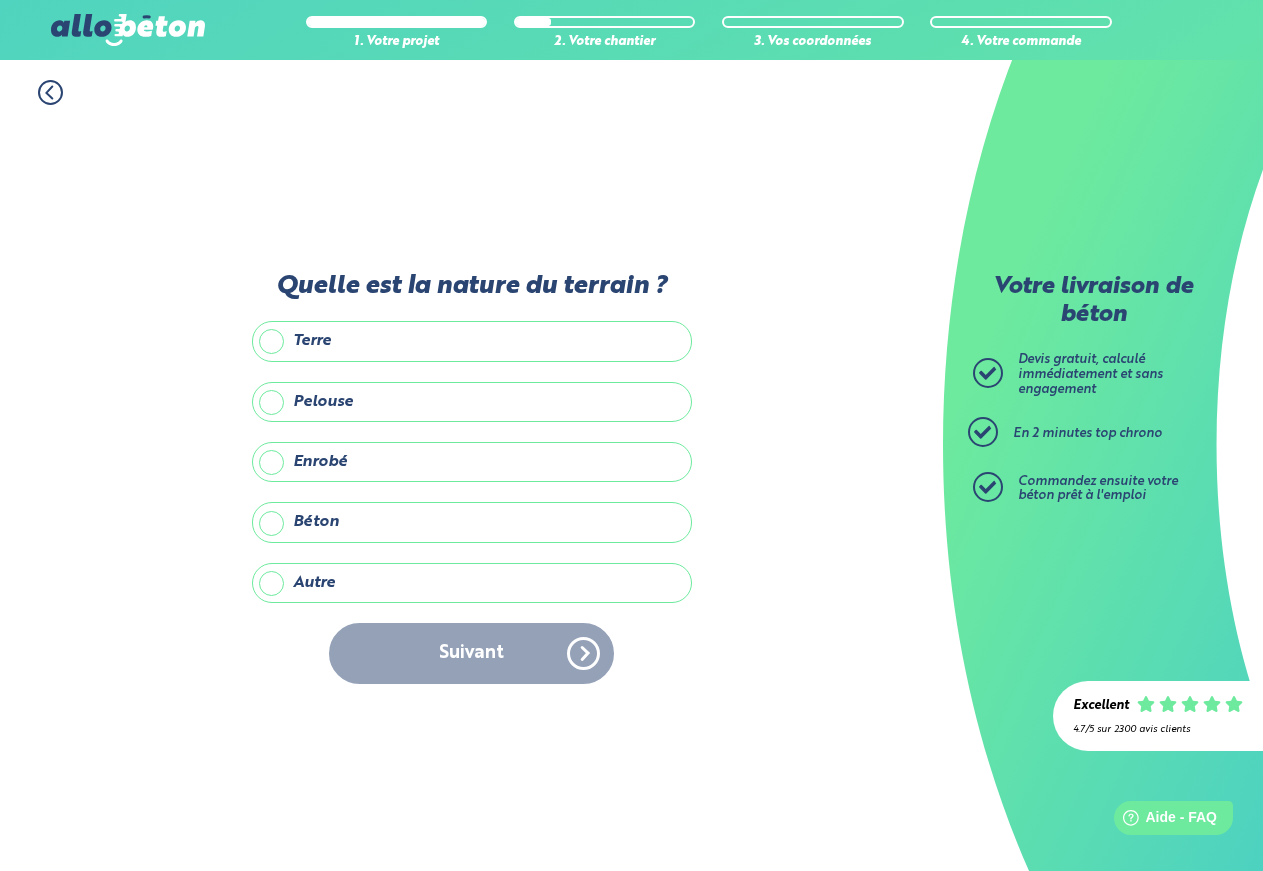 scroll, scrollTop: 0, scrollLeft: 0, axis: both 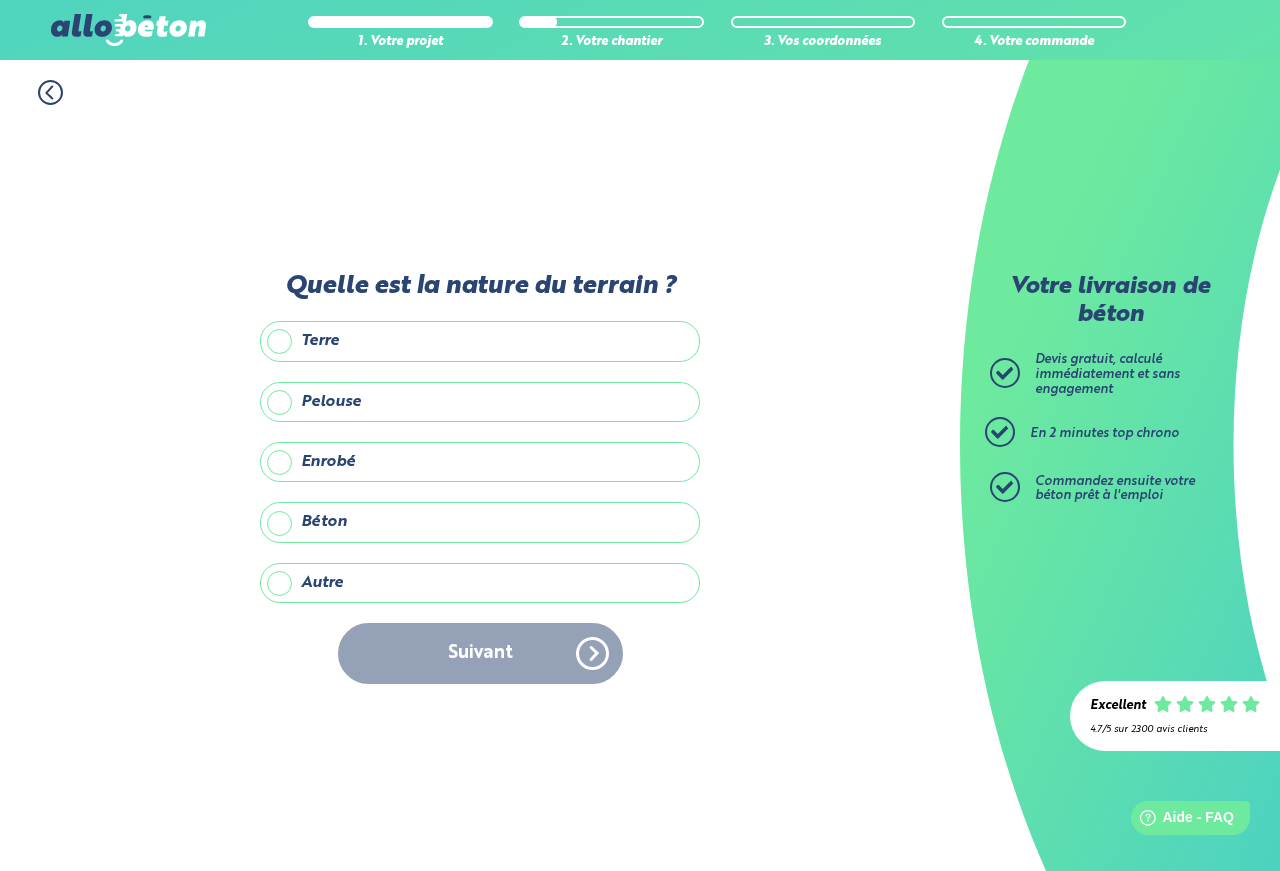 click on "Autre" at bounding box center [480, 583] 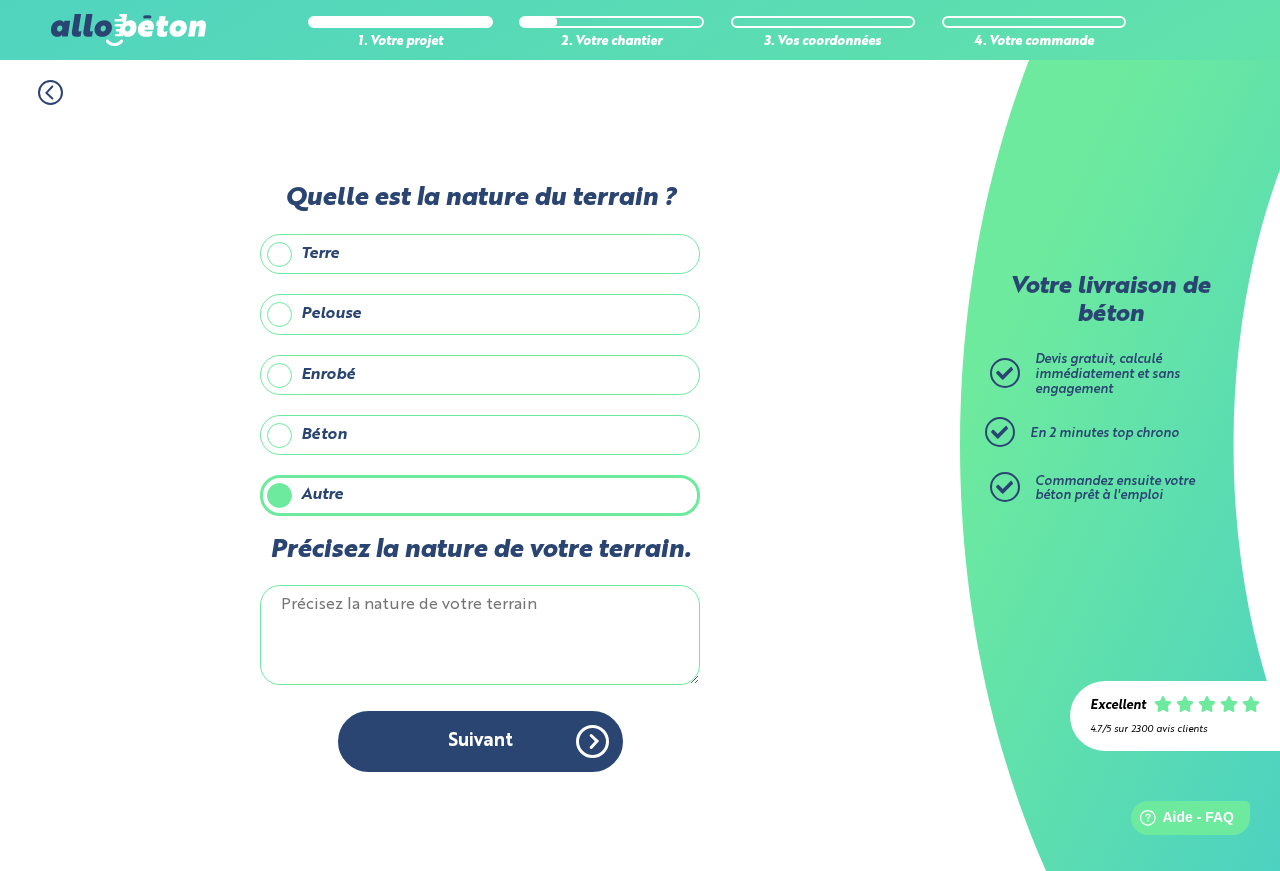click on "Précisez la nature de votre terrain." at bounding box center [480, 635] 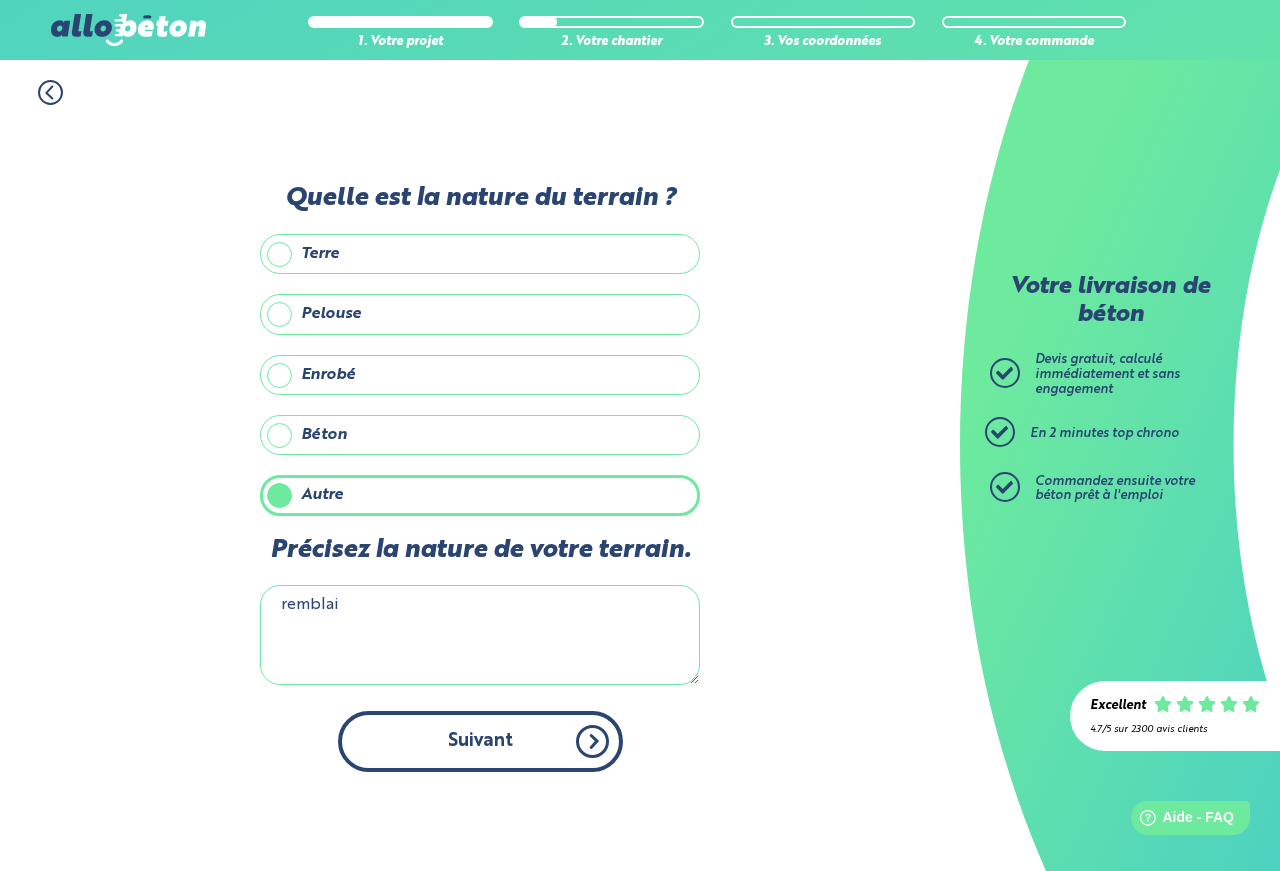 type on "remblai" 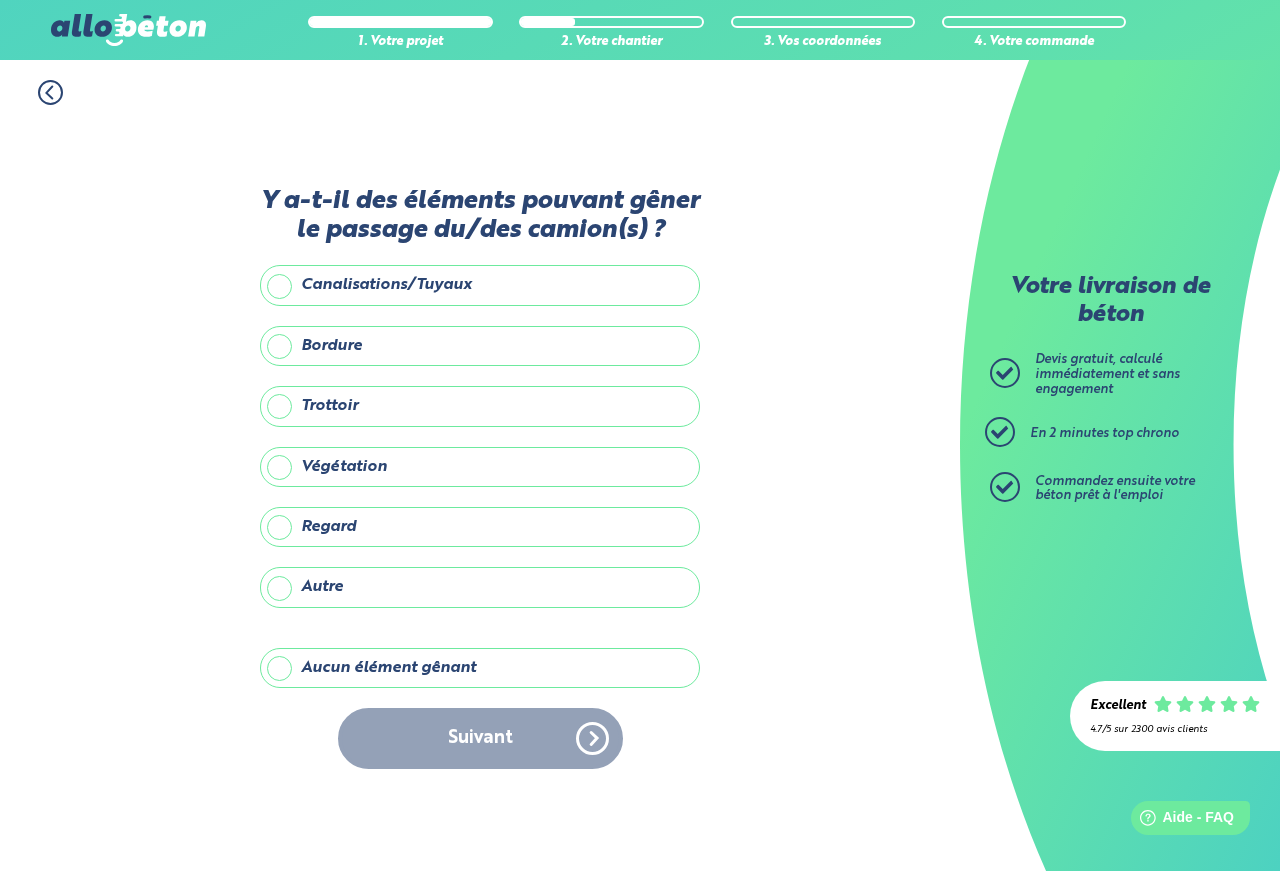 click on "Aucun élément gênant" at bounding box center (480, 668) 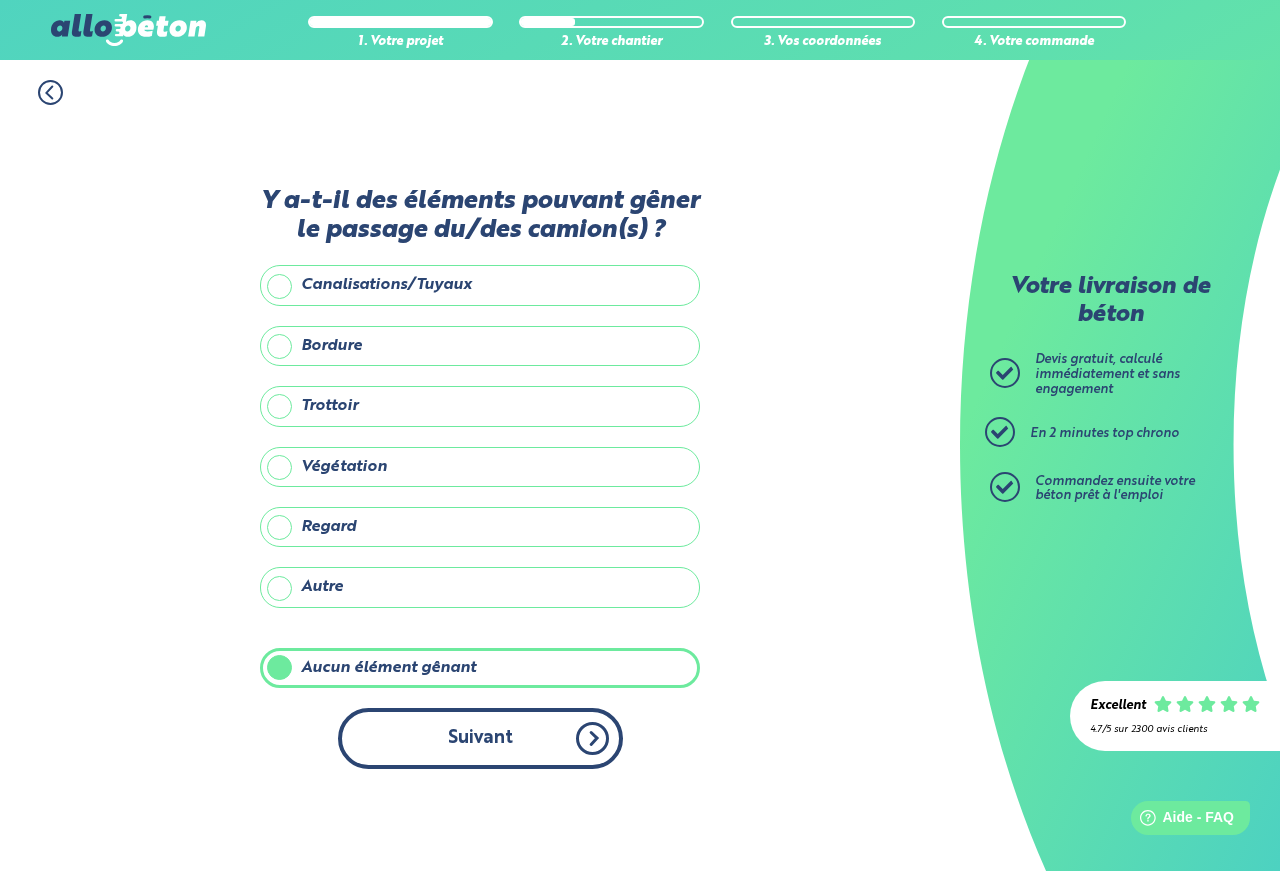 click on "Suivant" at bounding box center (480, 738) 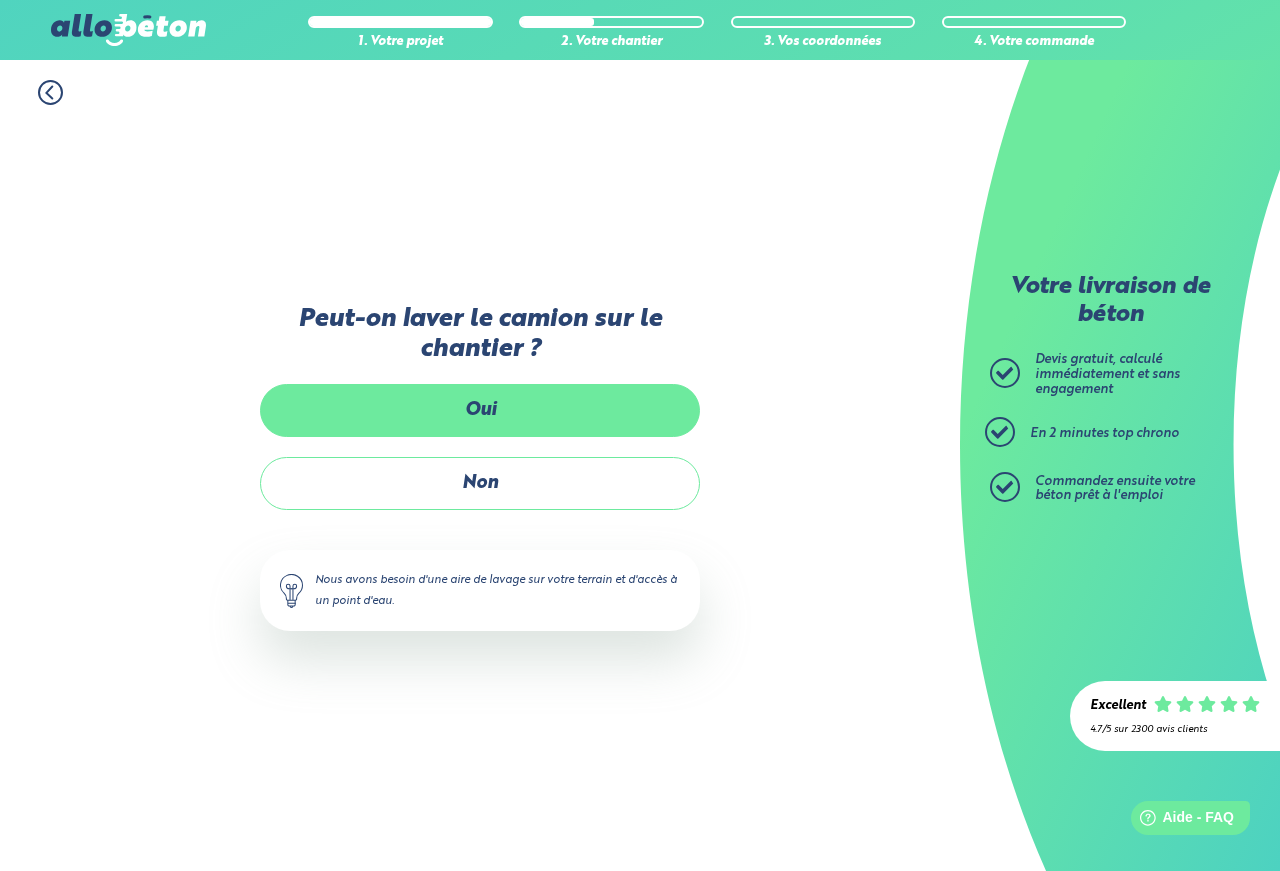 click on "Oui" at bounding box center (480, 410) 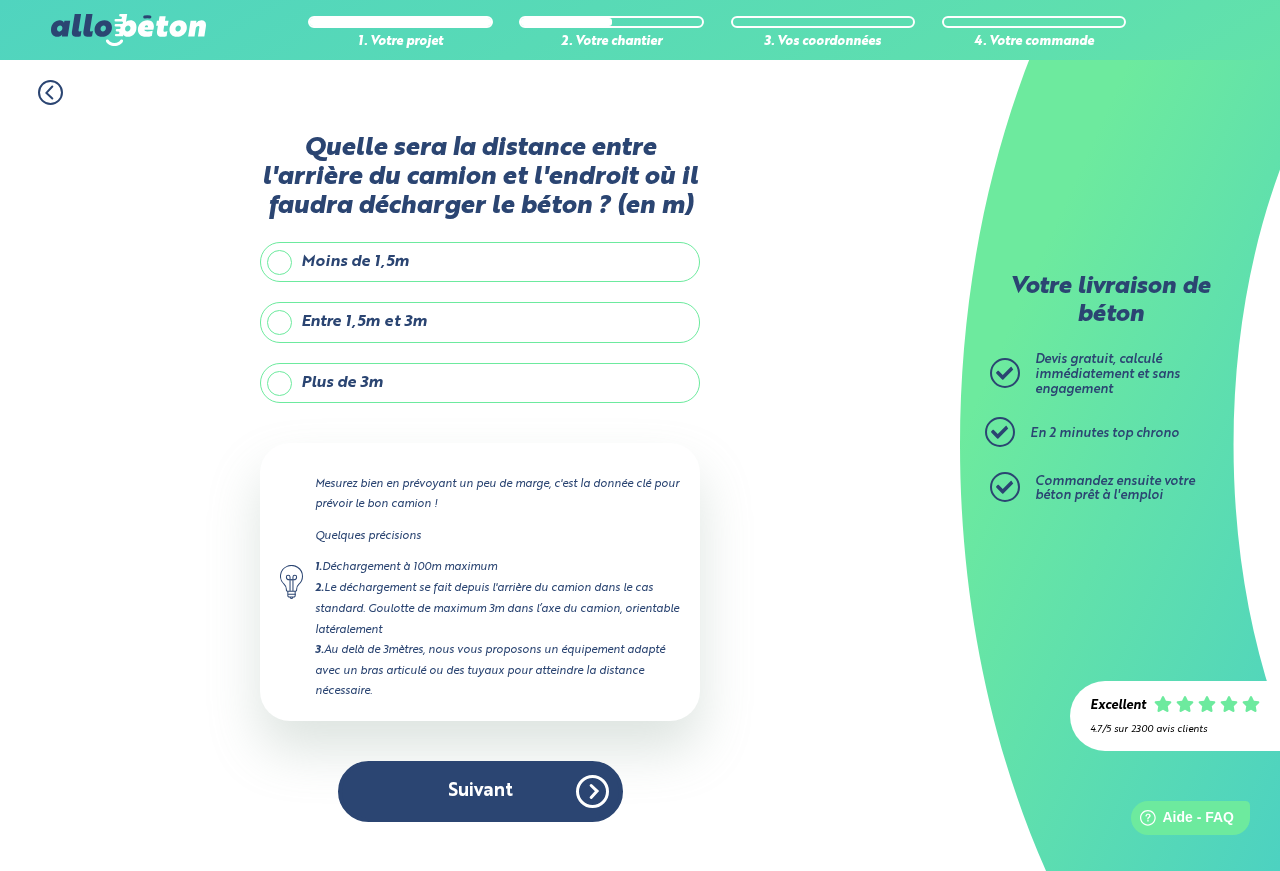 click on "Entre 1,5m et 3m" at bounding box center [480, 322] 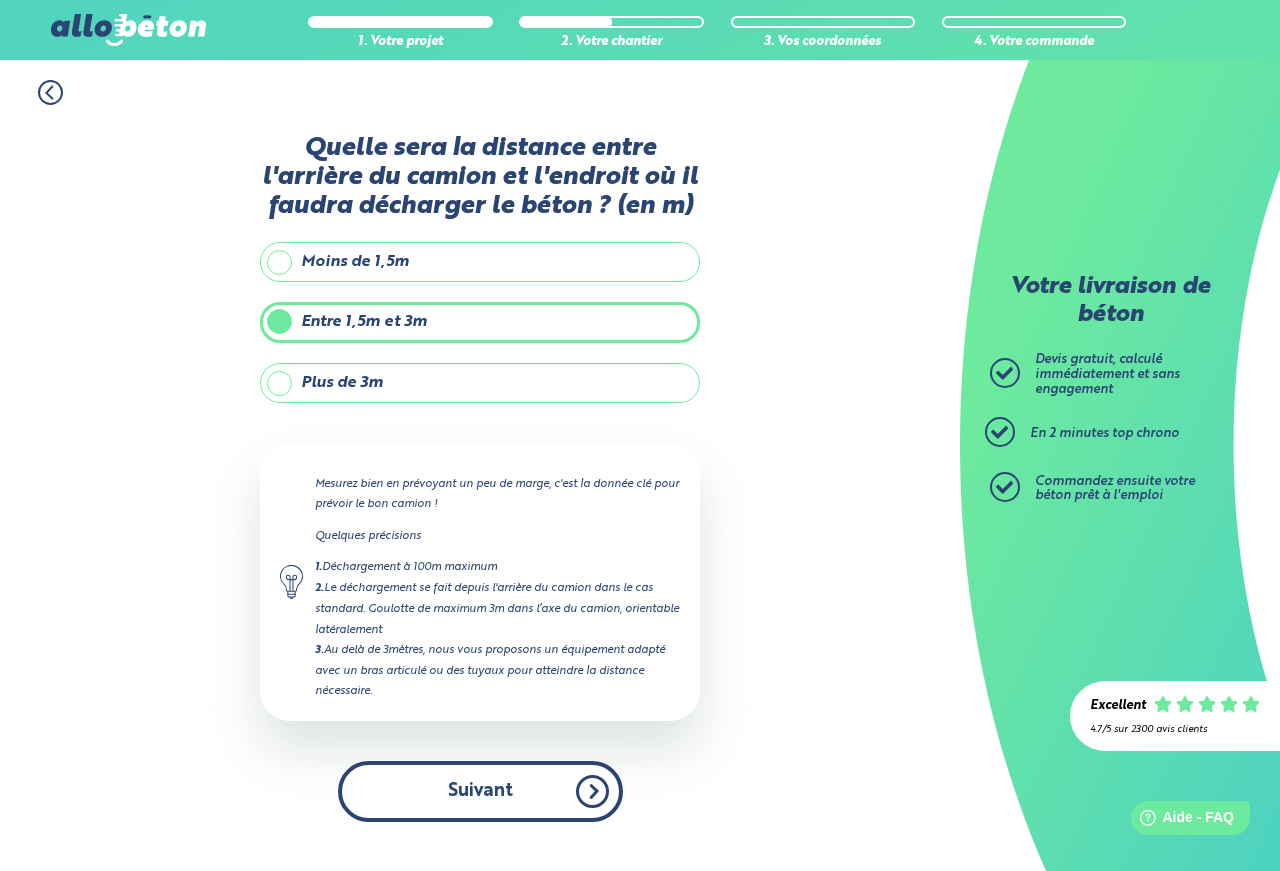 click on "Suivant" at bounding box center (480, 791) 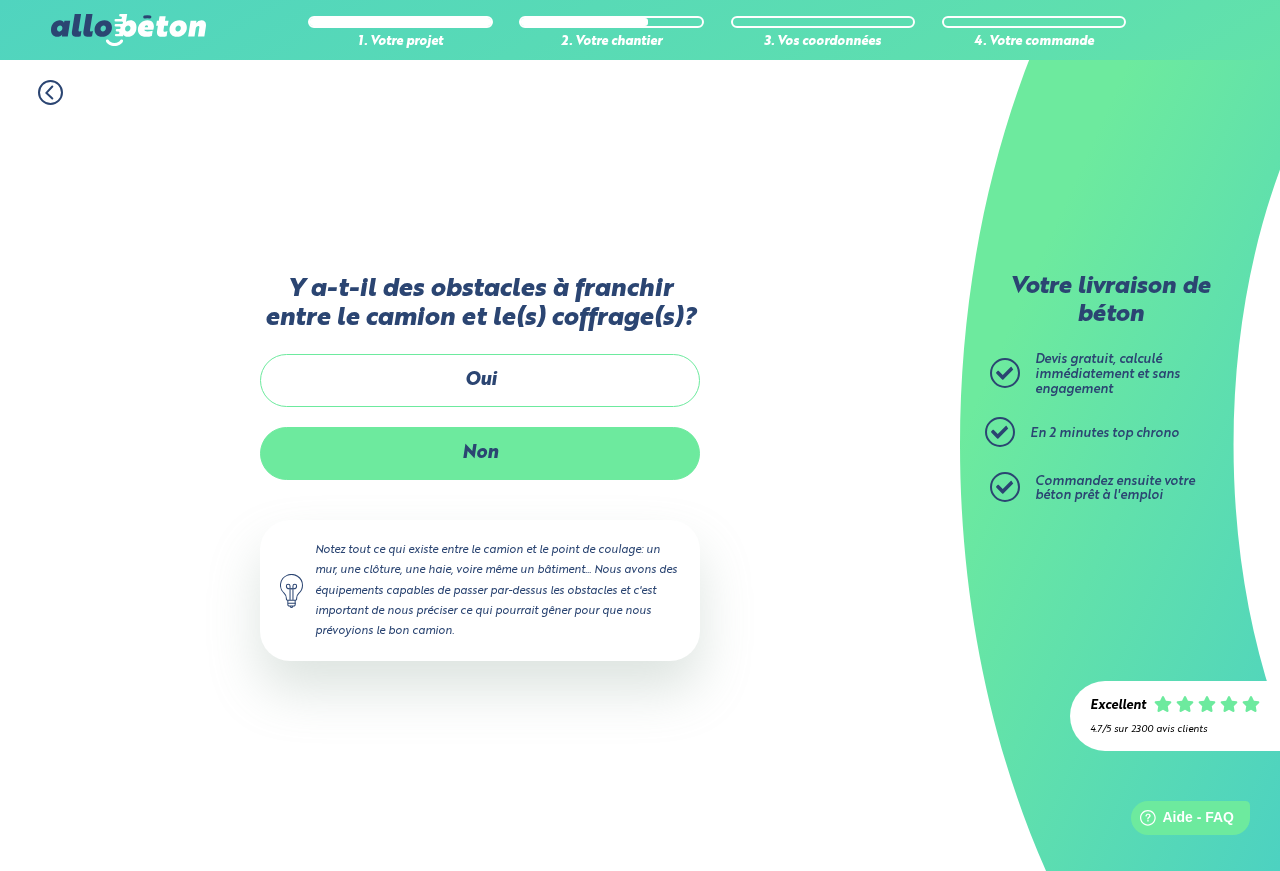 click on "Non" at bounding box center (480, 453) 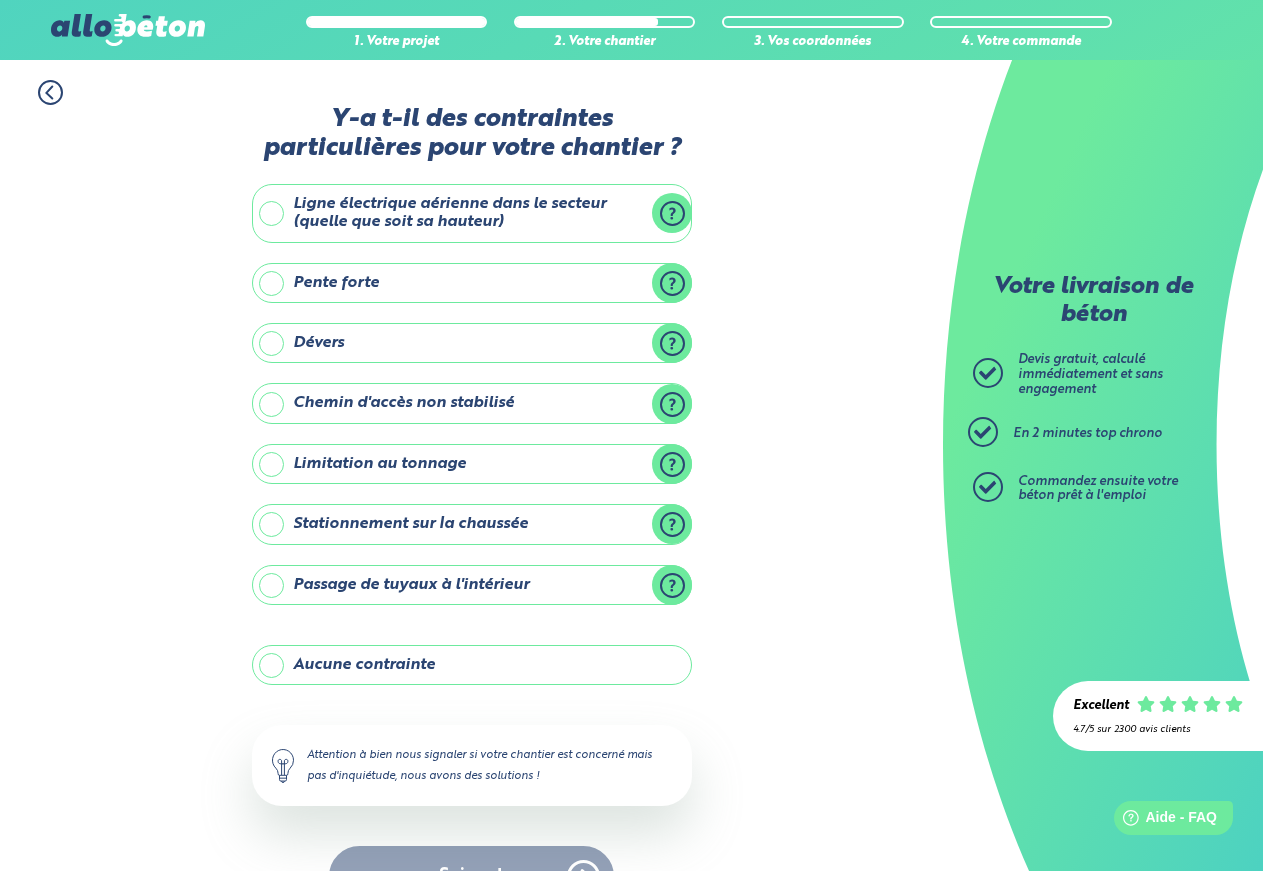 click on "Aucune contrainte" at bounding box center (472, 665) 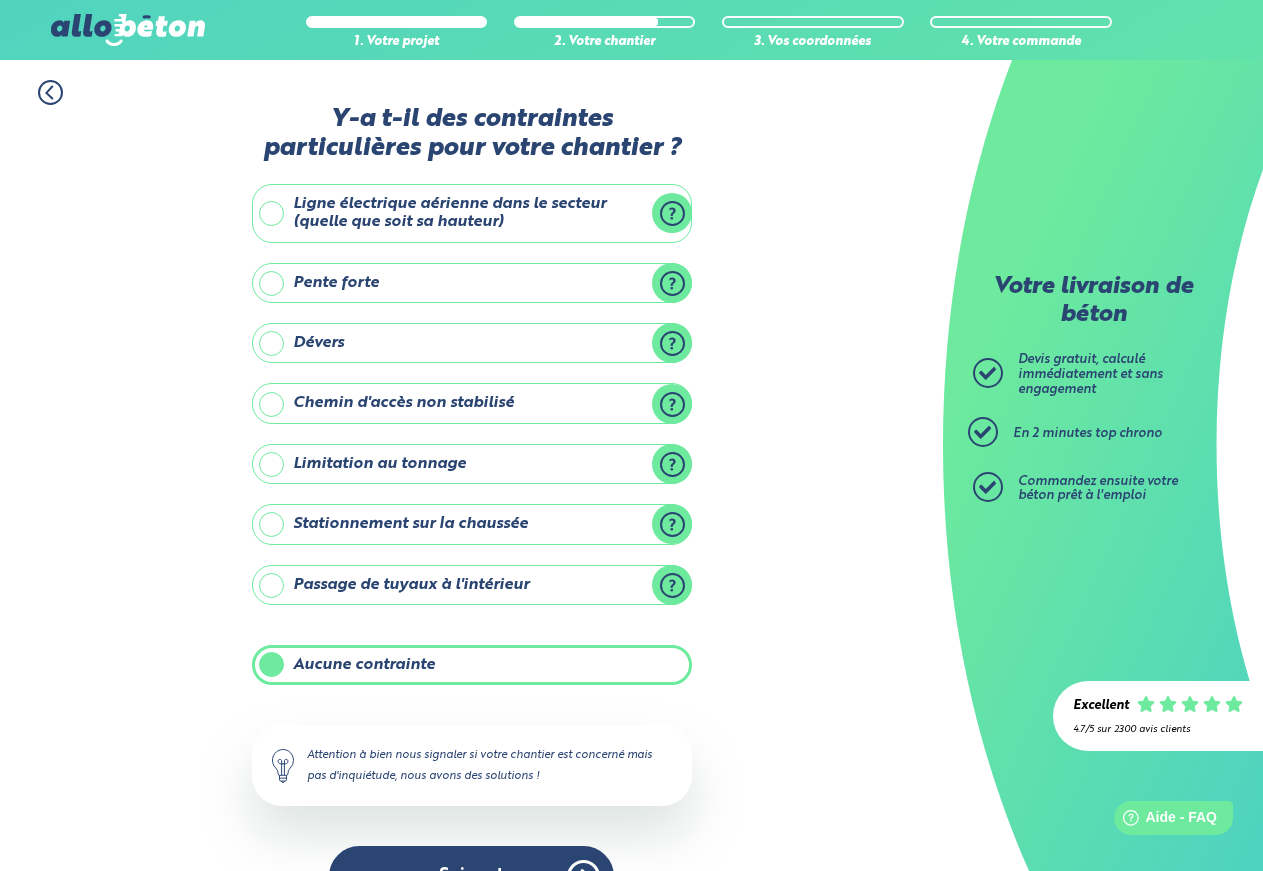 scroll, scrollTop: 56, scrollLeft: 0, axis: vertical 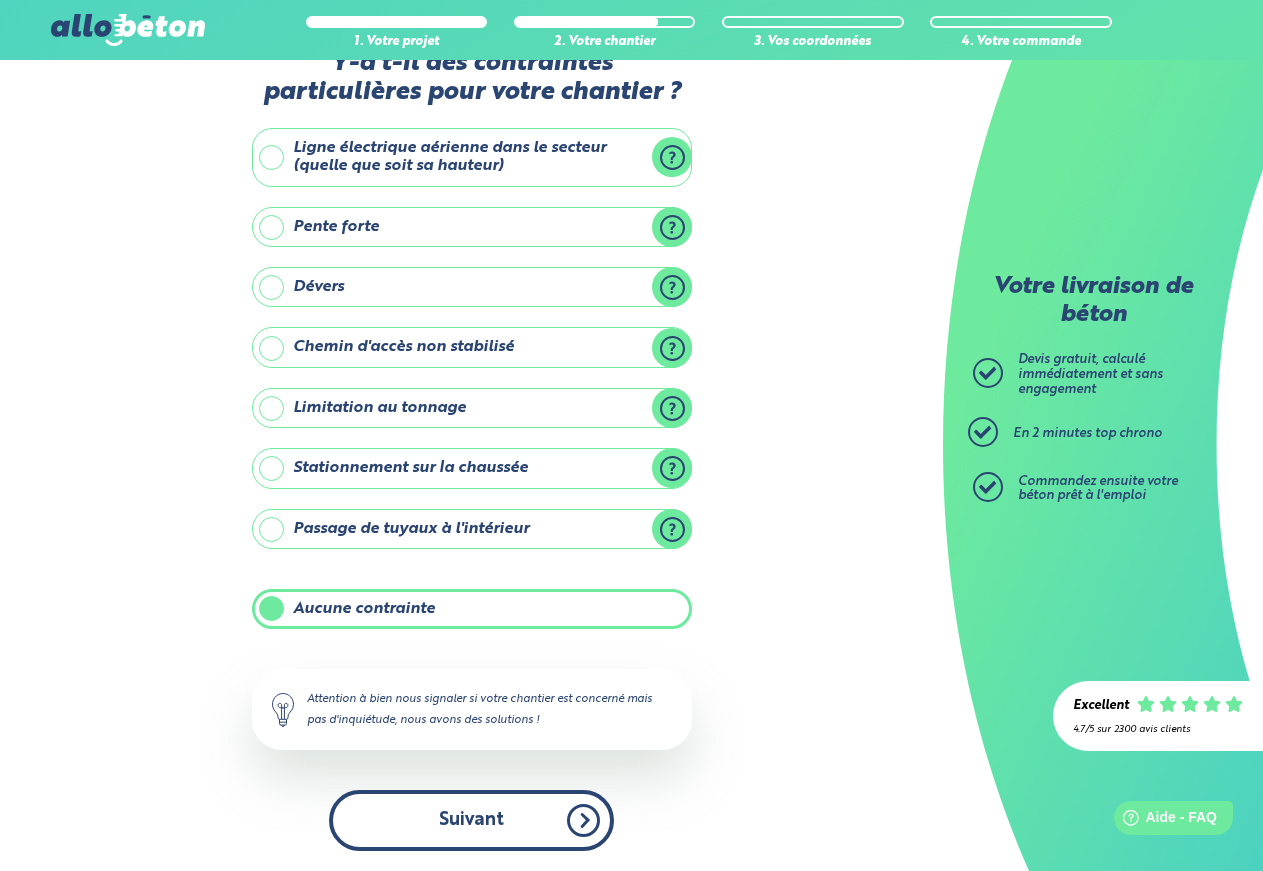 click on "Suivant" at bounding box center (471, 820) 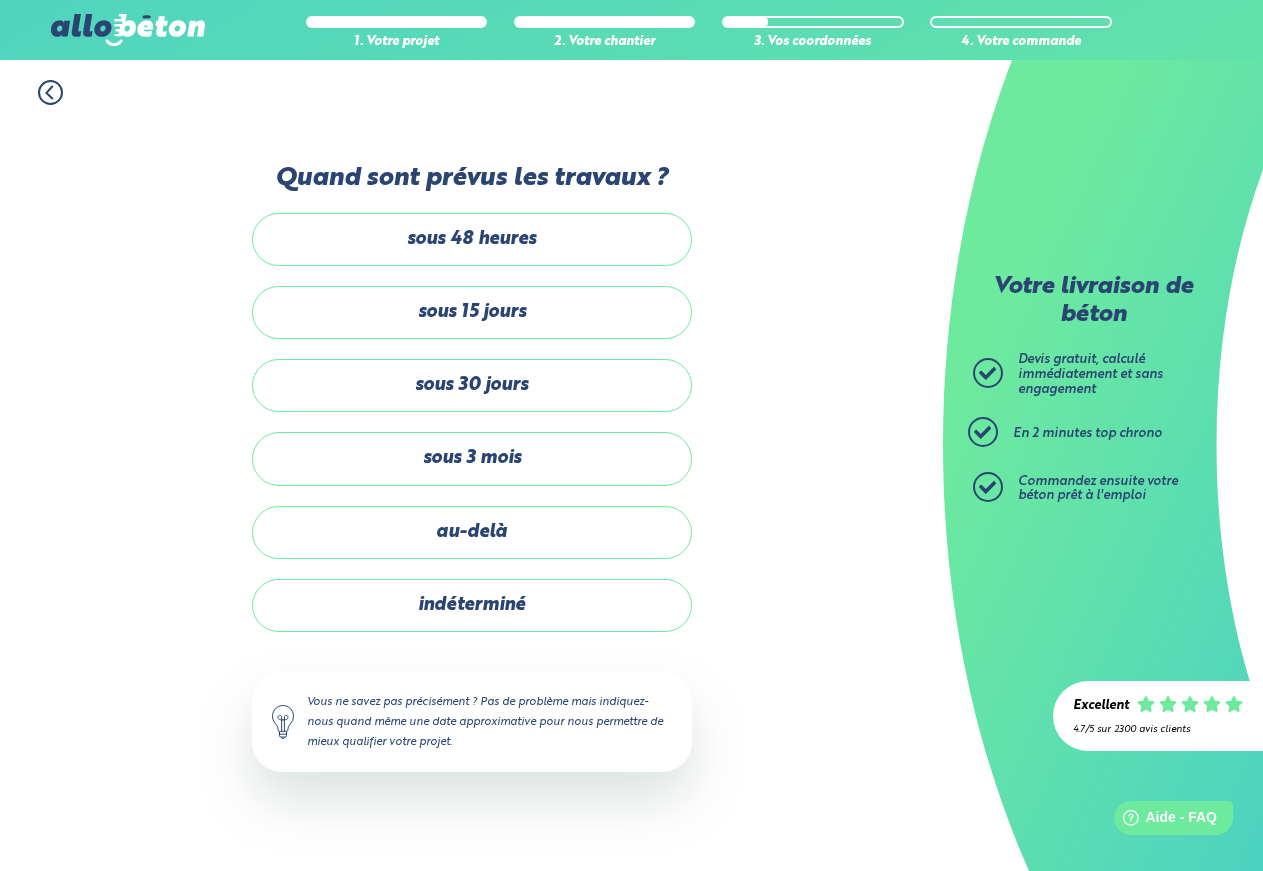 scroll, scrollTop: 0, scrollLeft: 0, axis: both 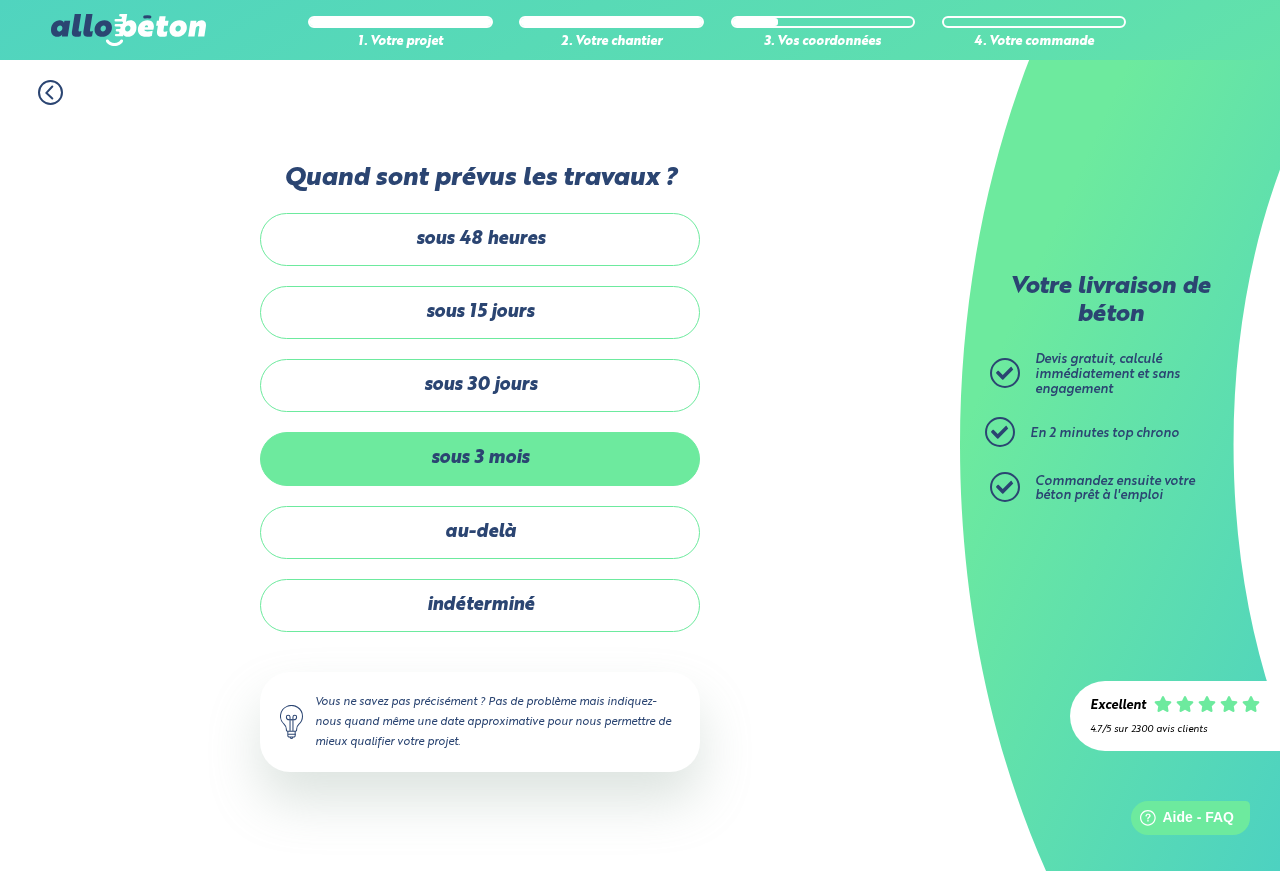 click on "sous 3 mois" at bounding box center (480, 458) 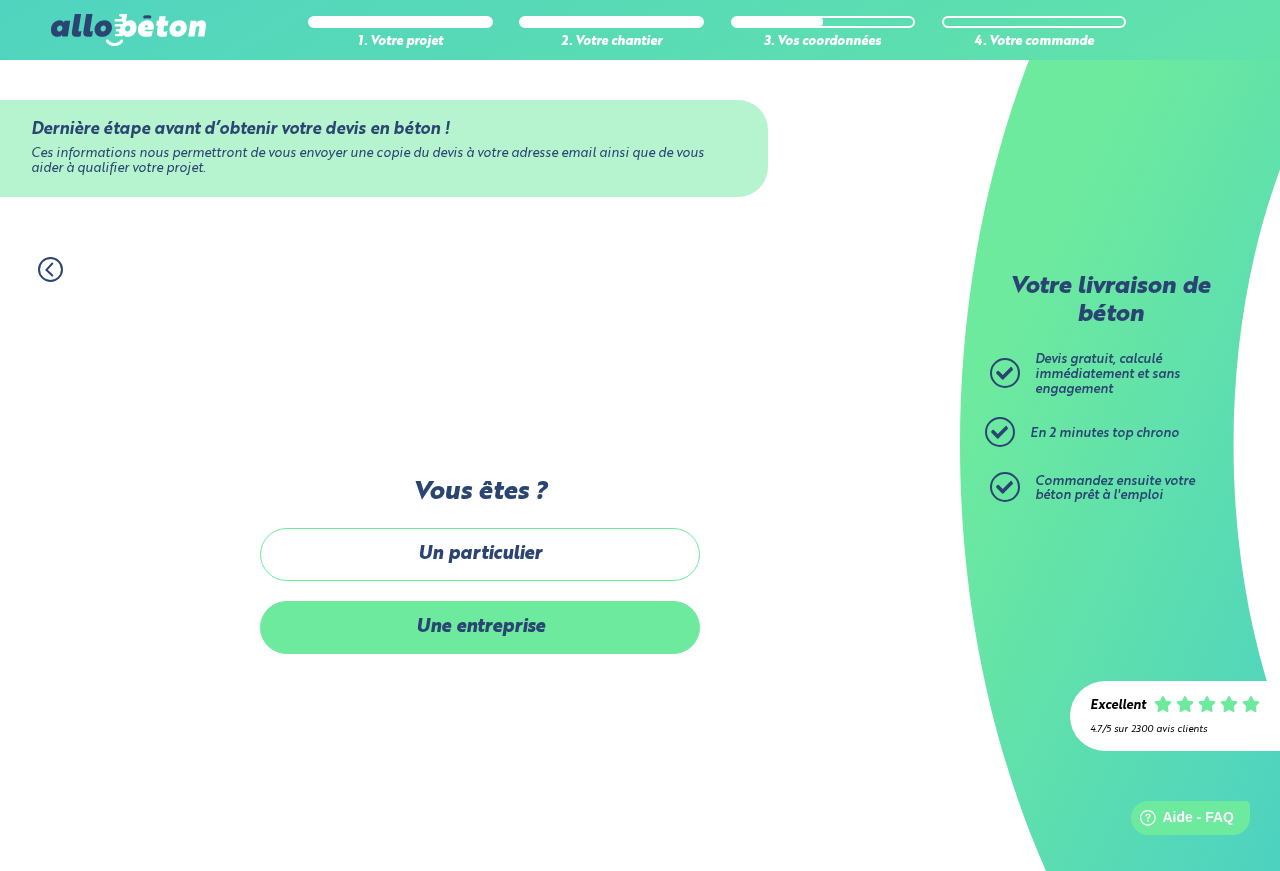 click on "Une entreprise" at bounding box center (480, 627) 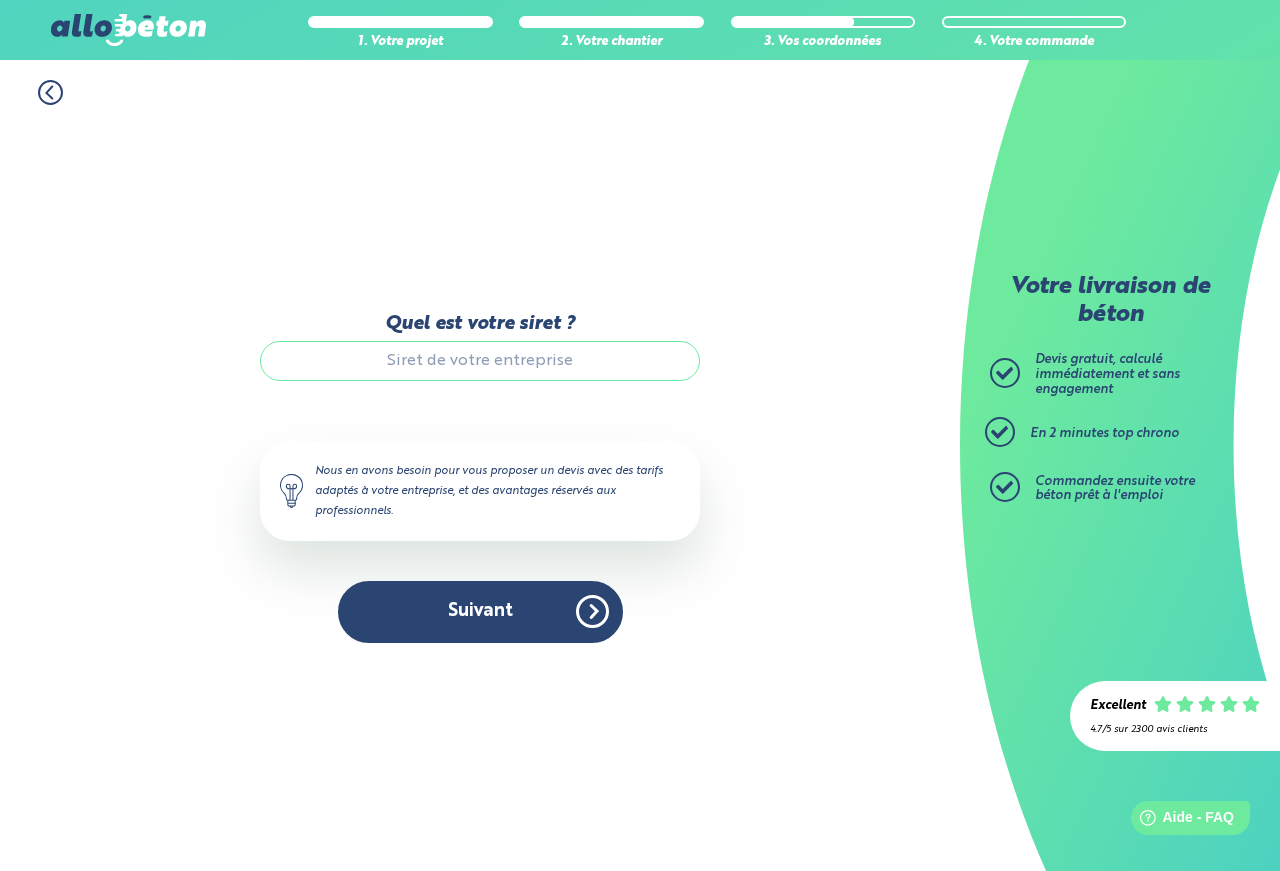 click on "Quel est votre siret ?" at bounding box center (480, 361) 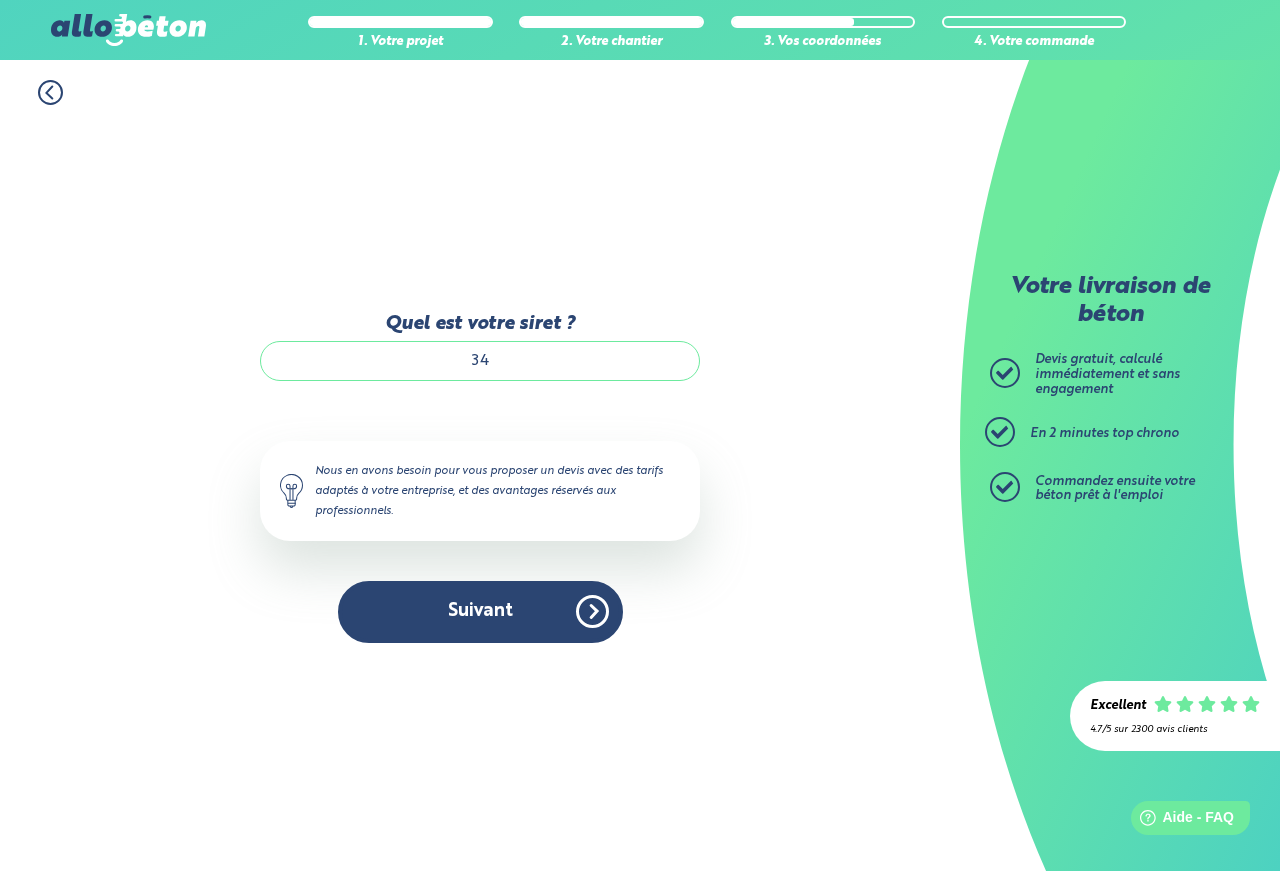 type on "3" 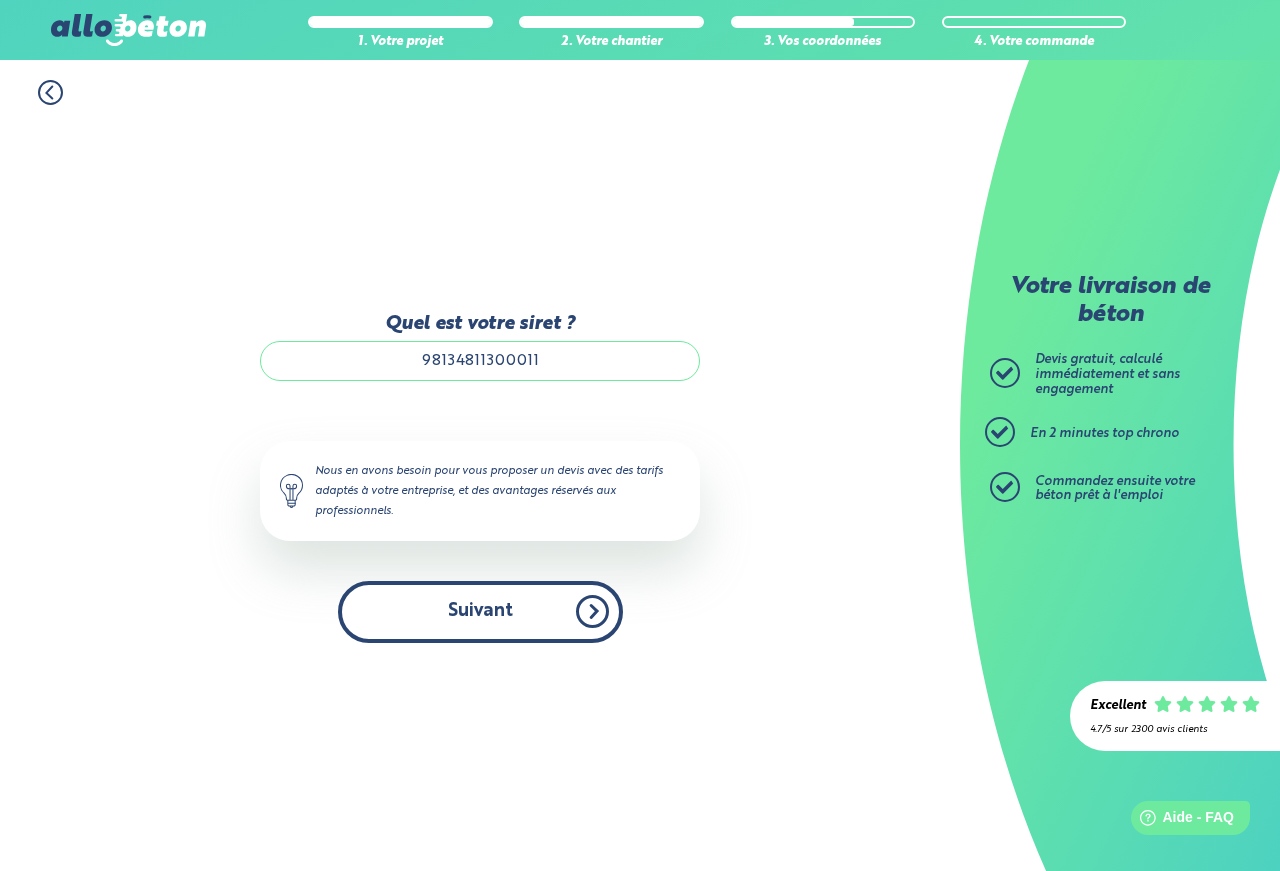 type on "98134811300011" 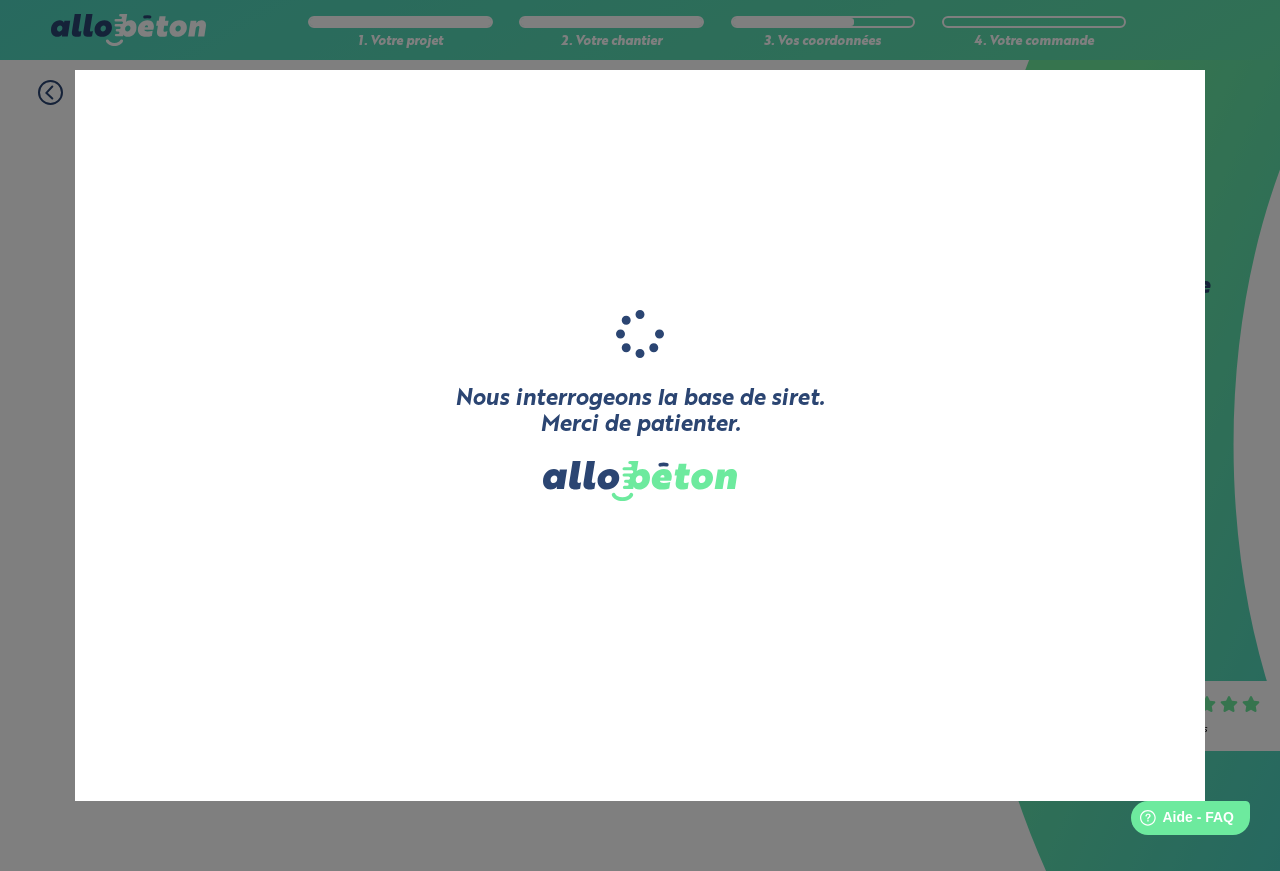 type on "BESNIER" 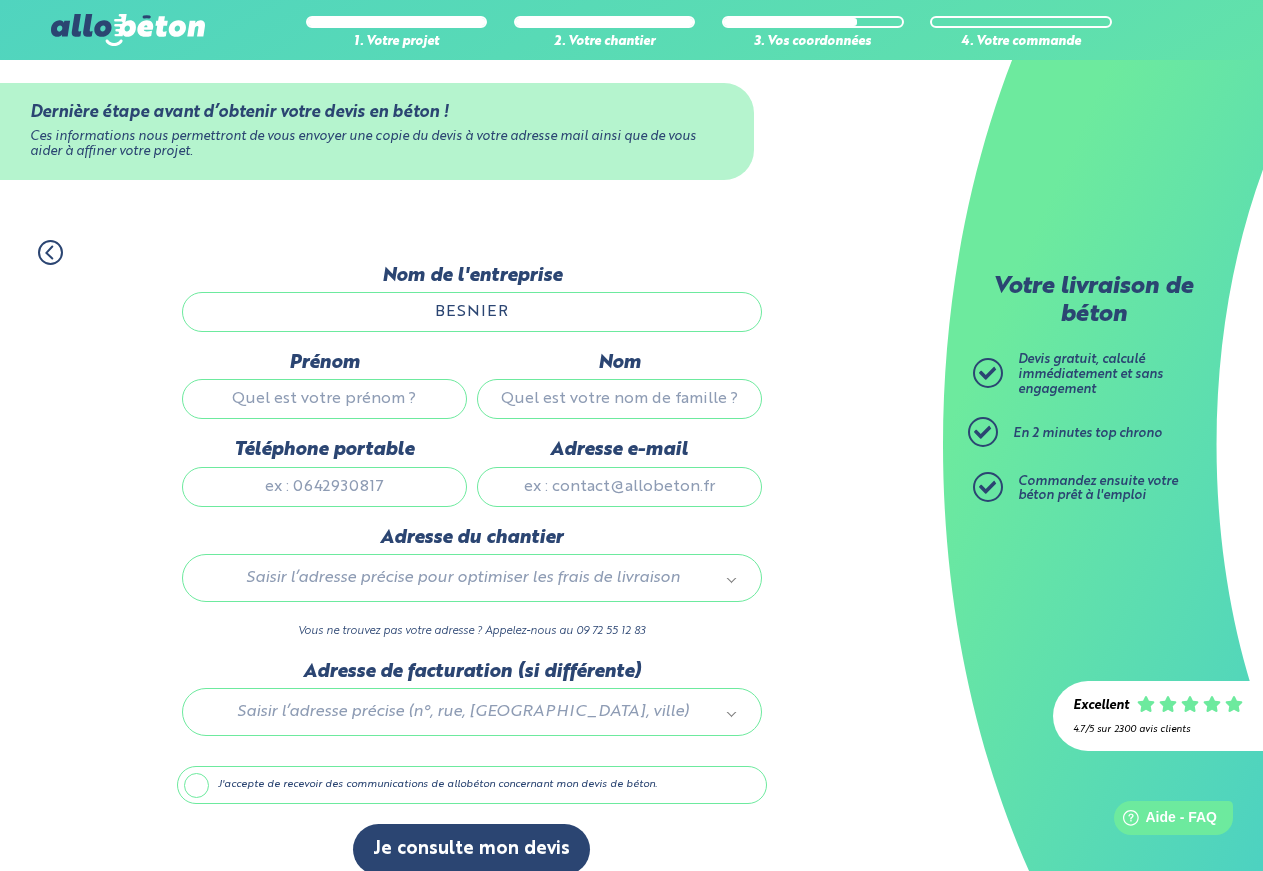 scroll, scrollTop: 0, scrollLeft: 0, axis: both 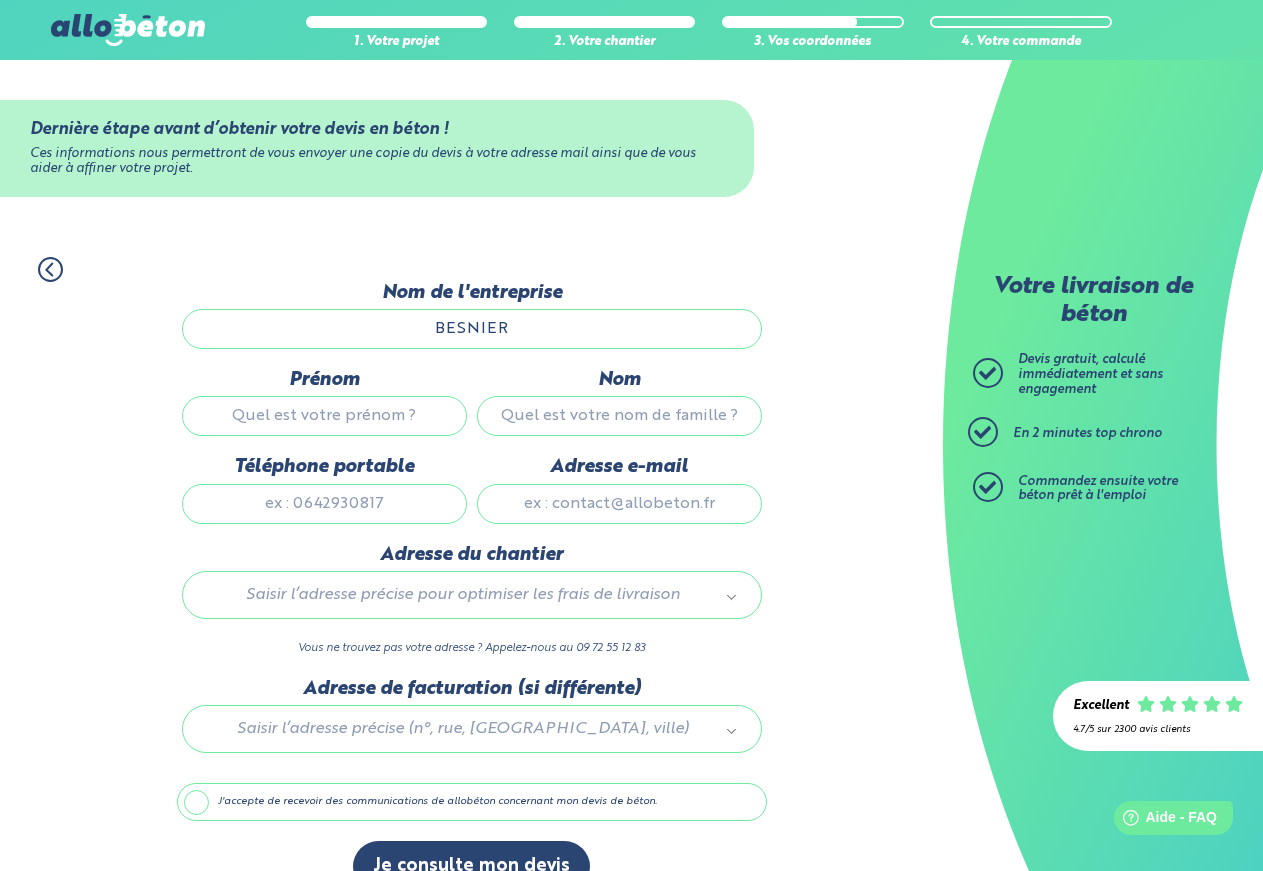 click on "Prénom" at bounding box center [324, 416] 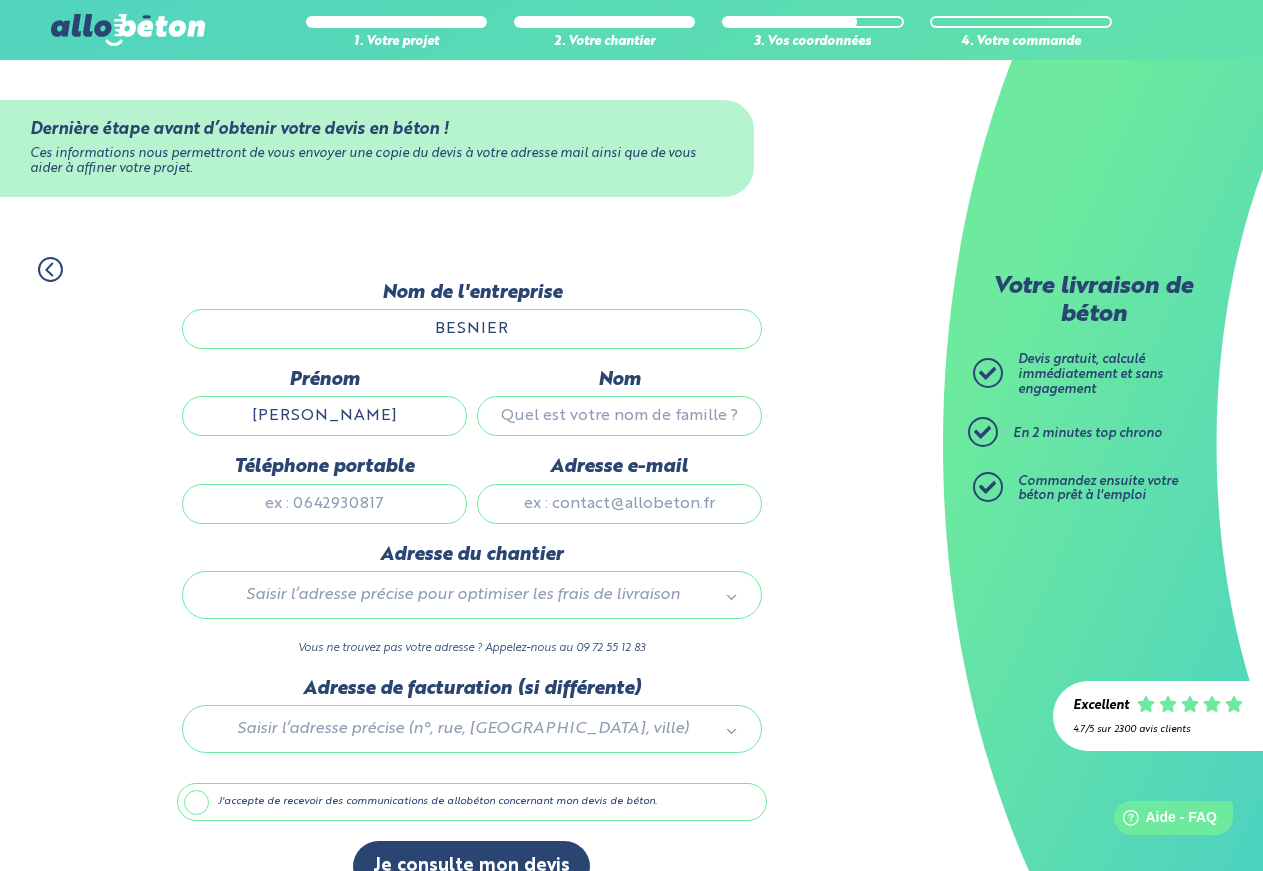 type on "[PERSON_NAME]" 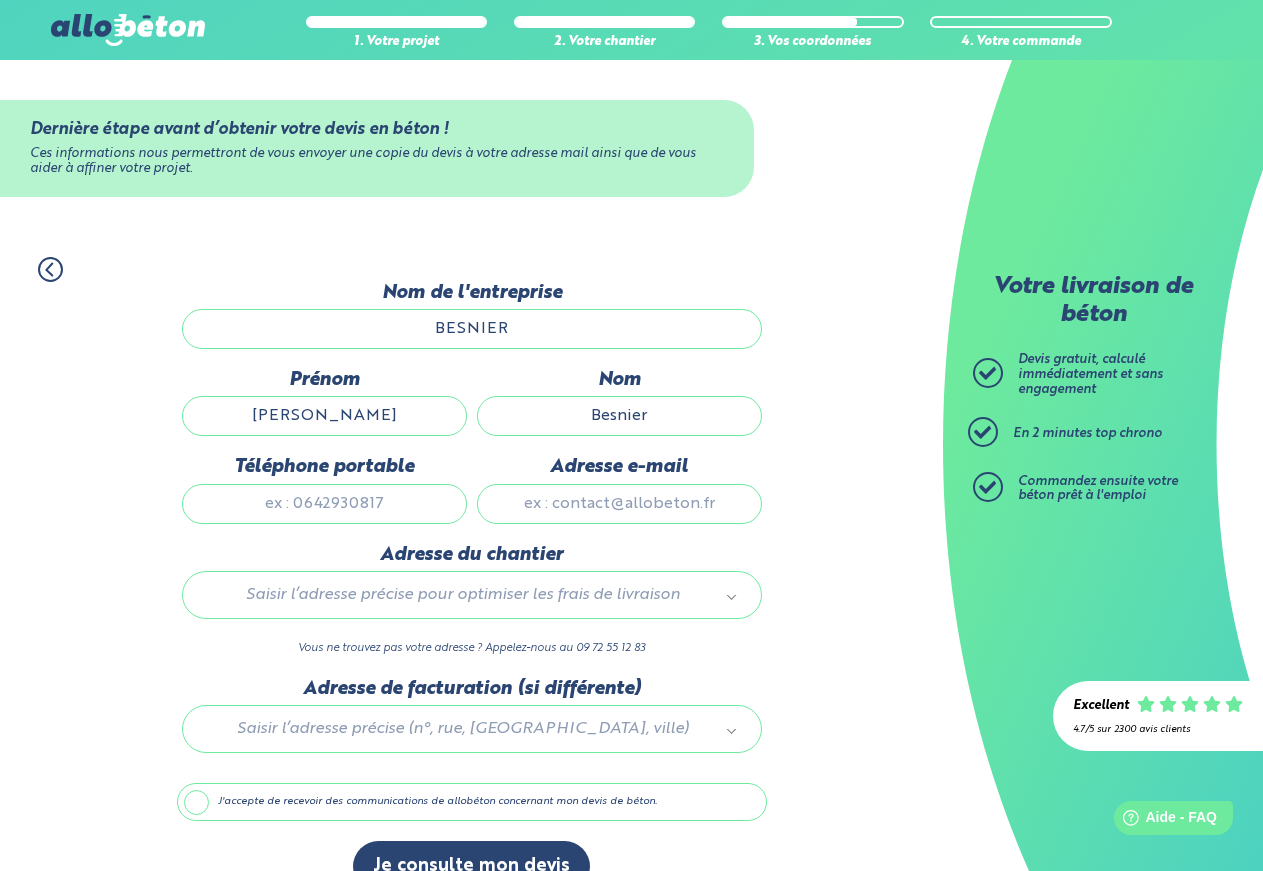 type on "Besnier" 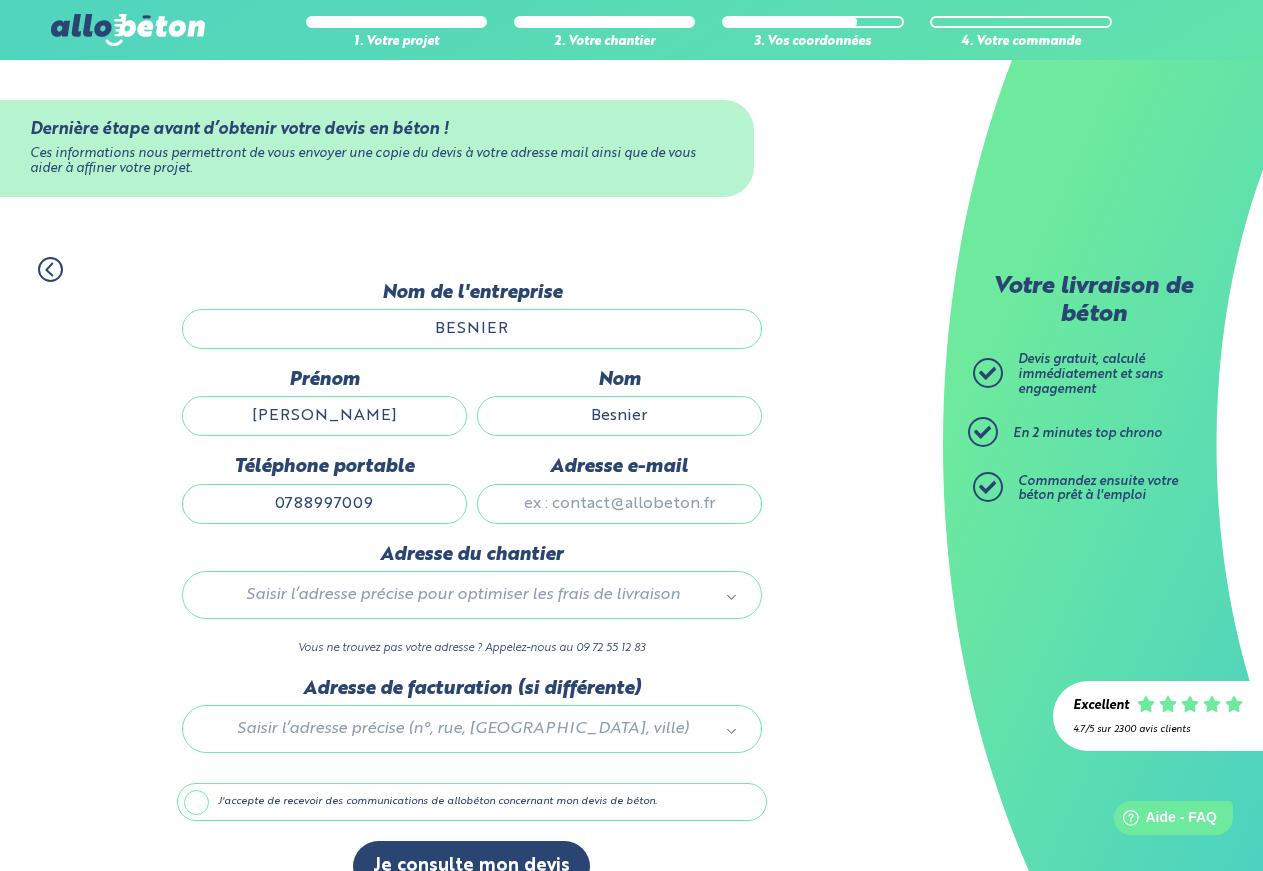 type on "0788997009" 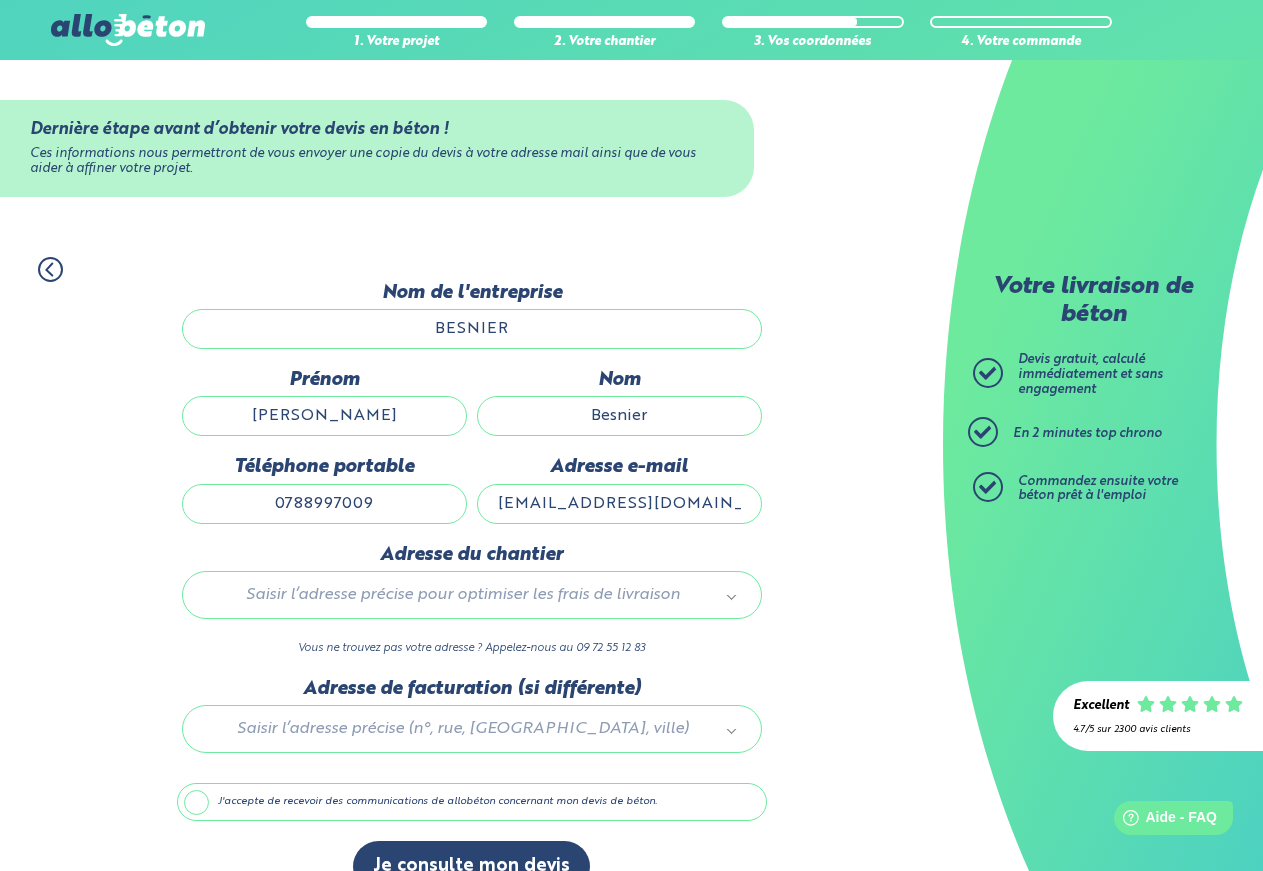 type on "[EMAIL_ADDRESS][DOMAIN_NAME]" 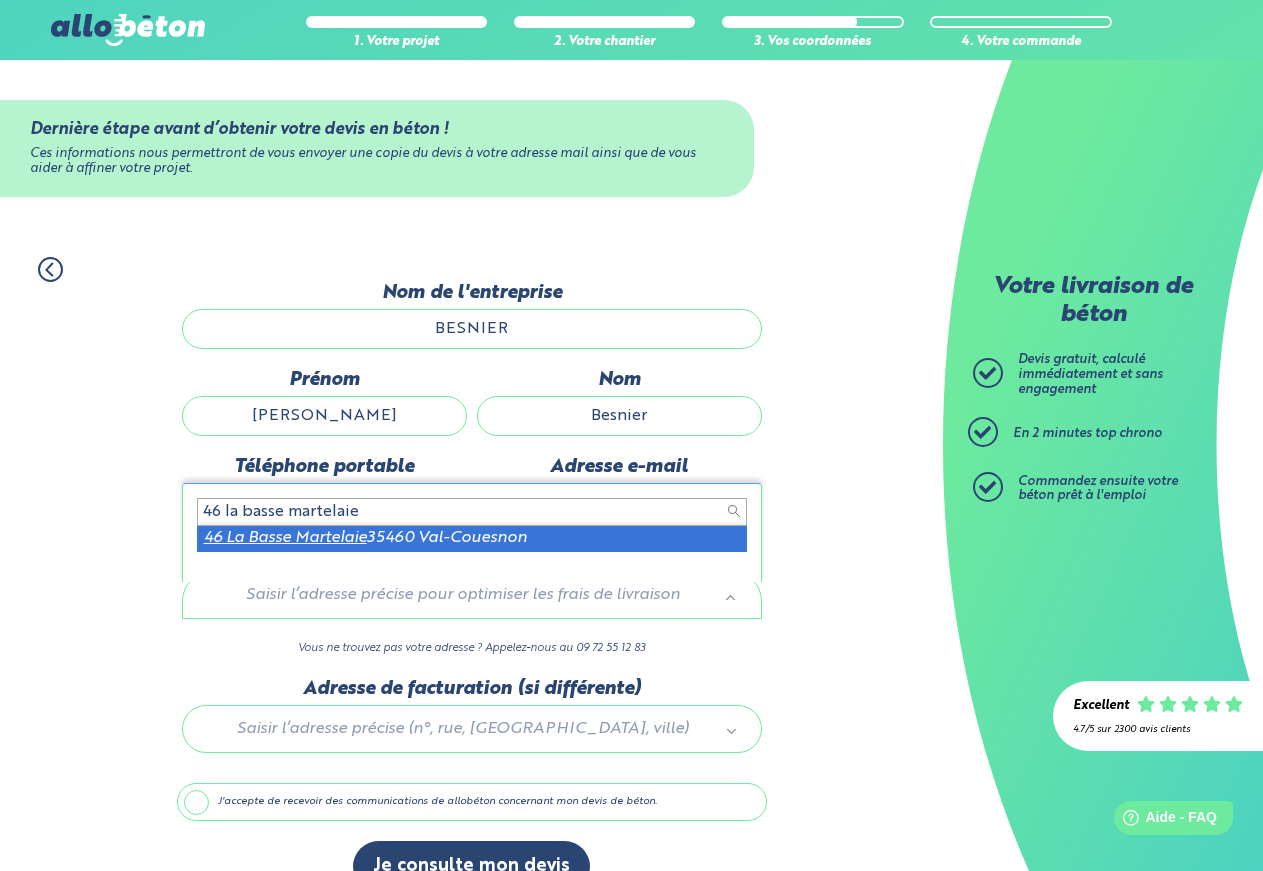 type on "46 la basse martelaie" 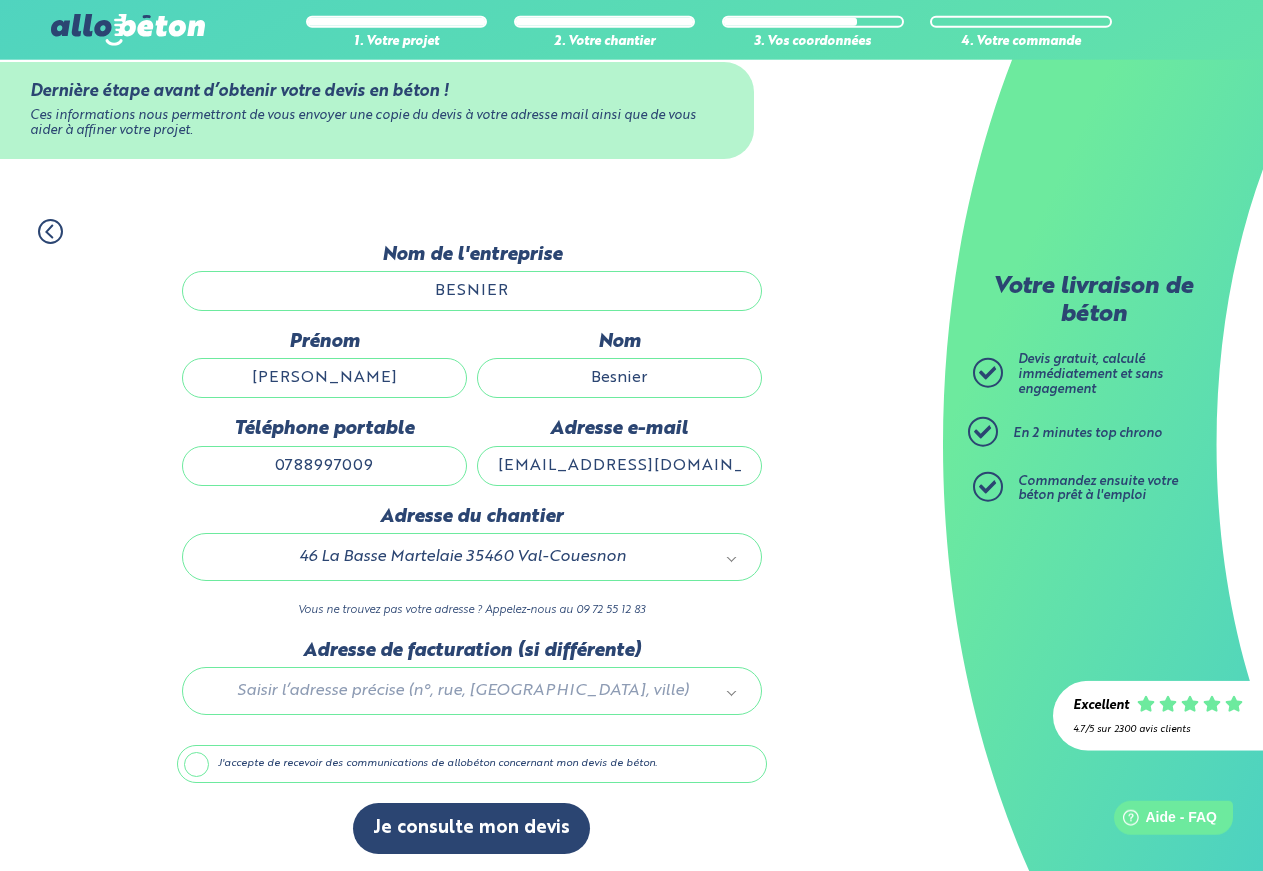 scroll, scrollTop: 55, scrollLeft: 0, axis: vertical 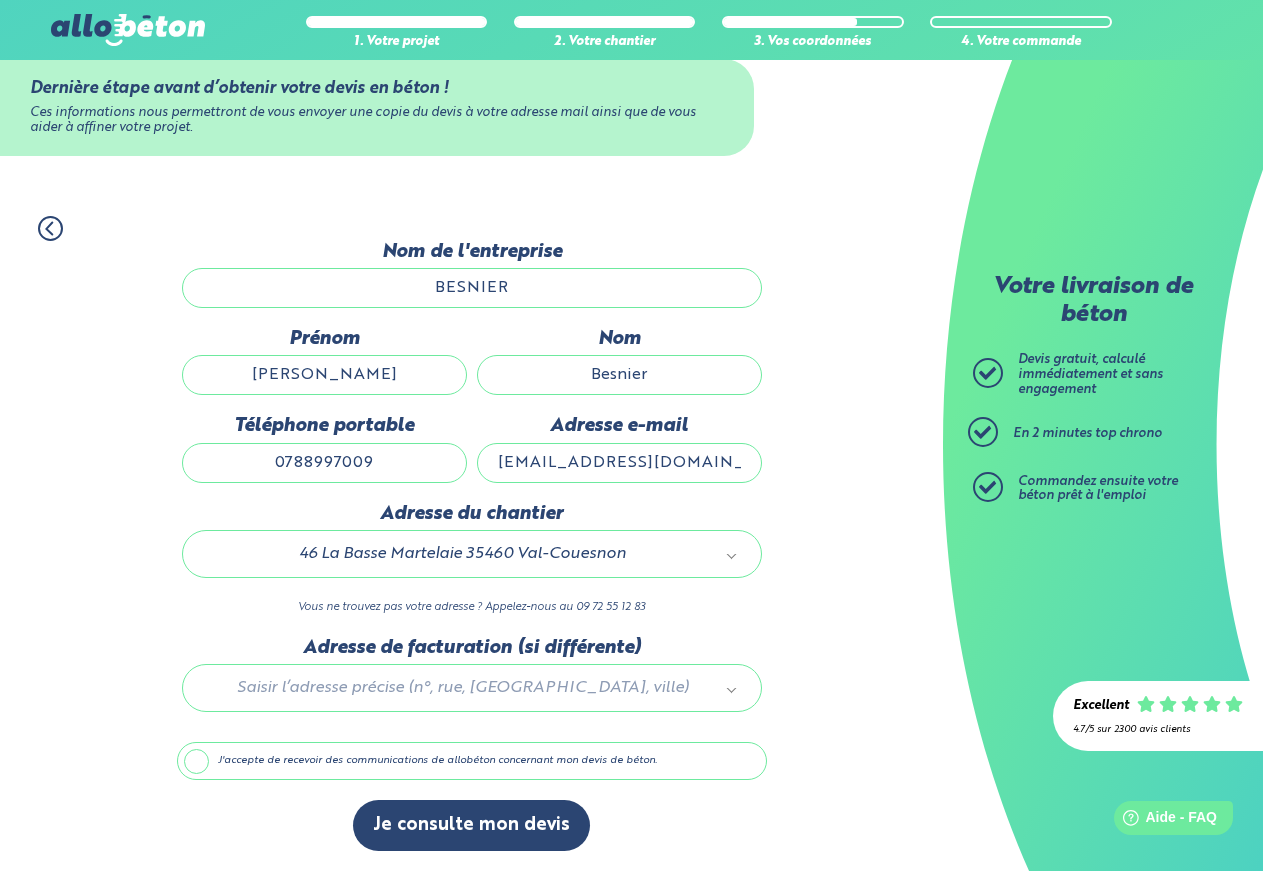 click on "J'accepte de recevoir des communications de allobéton concernant mon devis de béton." at bounding box center [472, 761] 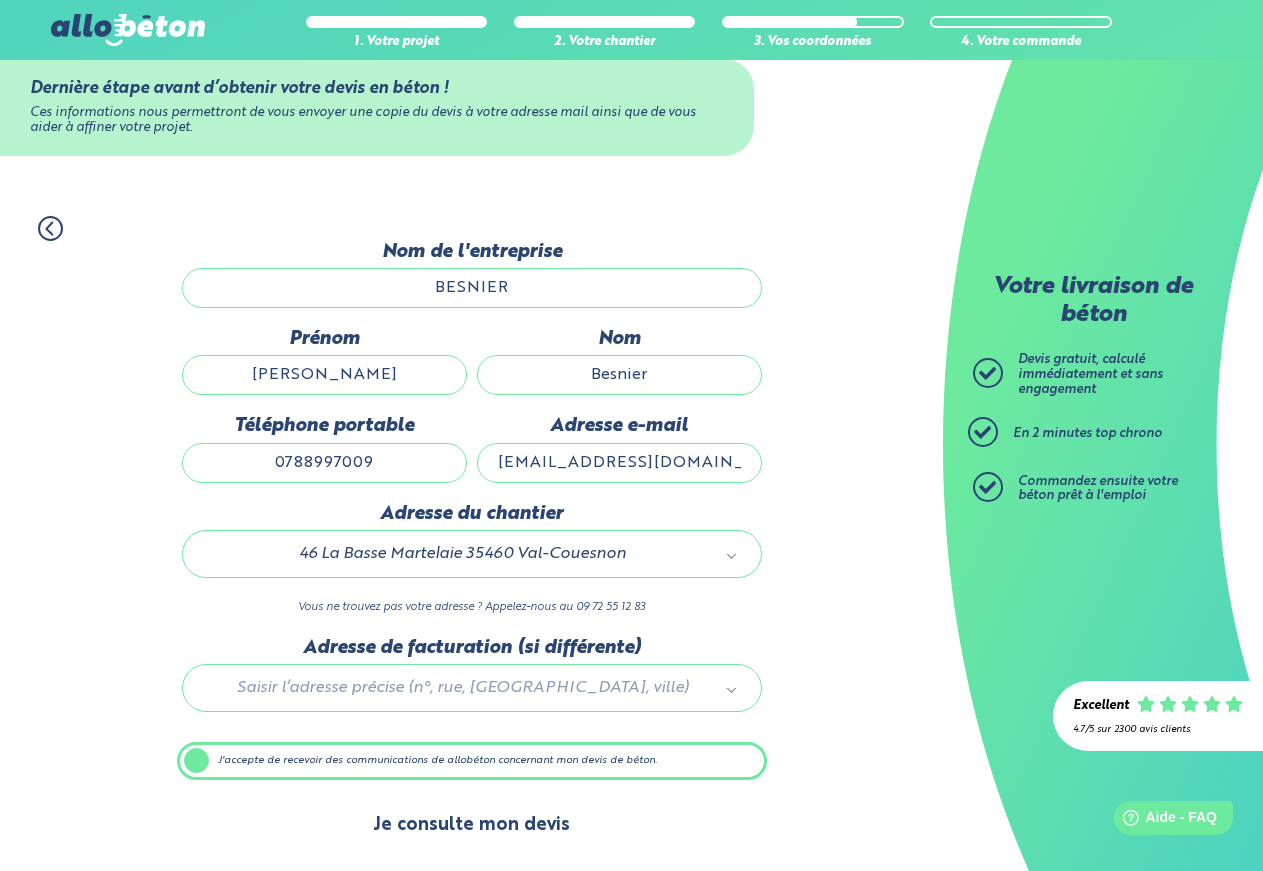 click on "Je consulte mon devis" at bounding box center [471, 825] 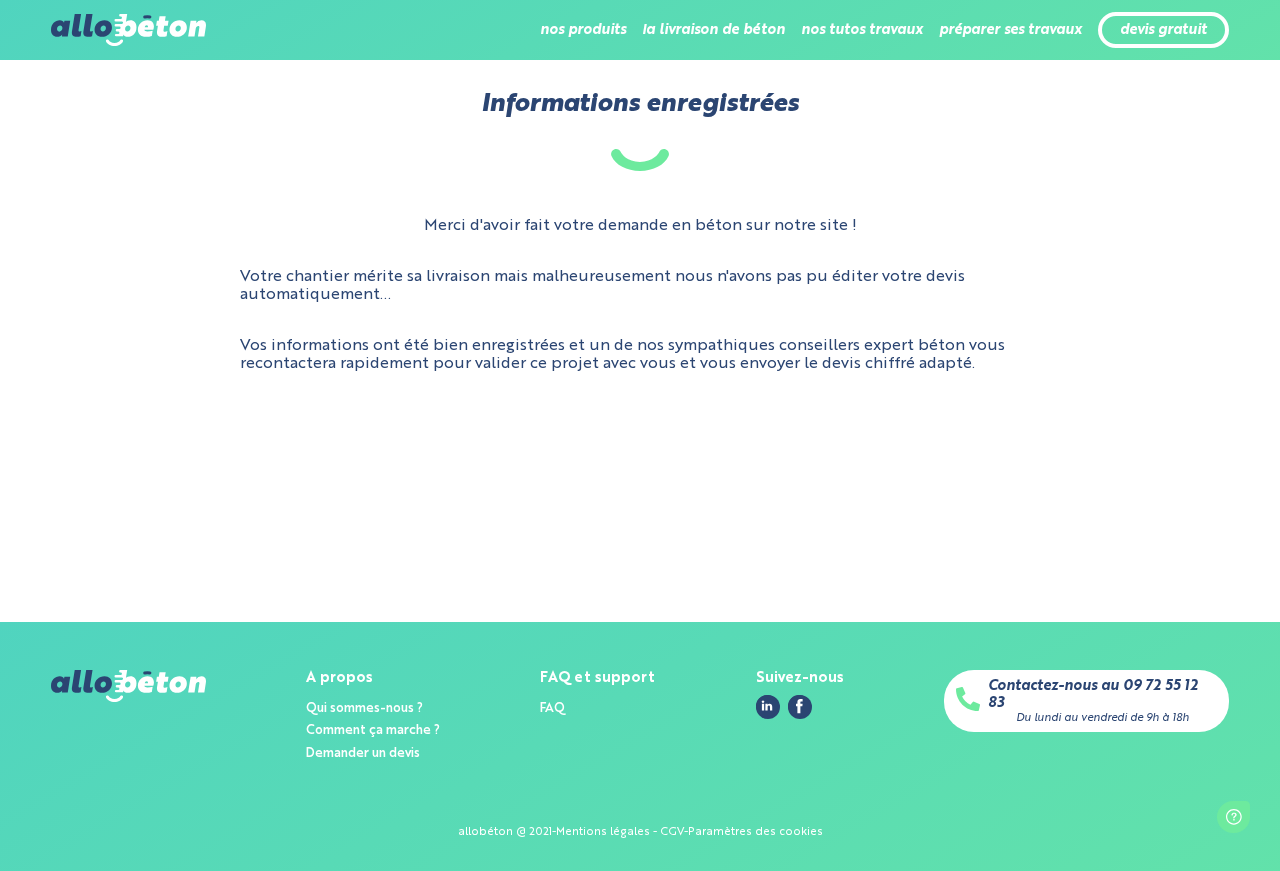 scroll, scrollTop: 0, scrollLeft: 0, axis: both 